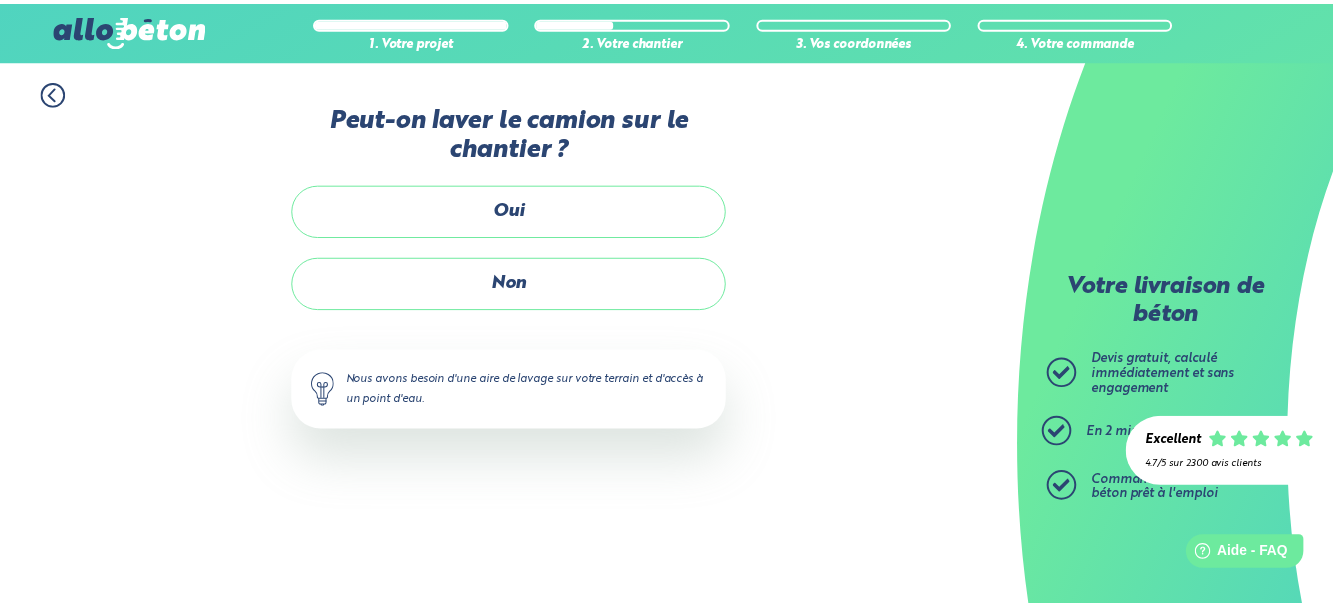 scroll, scrollTop: 0, scrollLeft: 0, axis: both 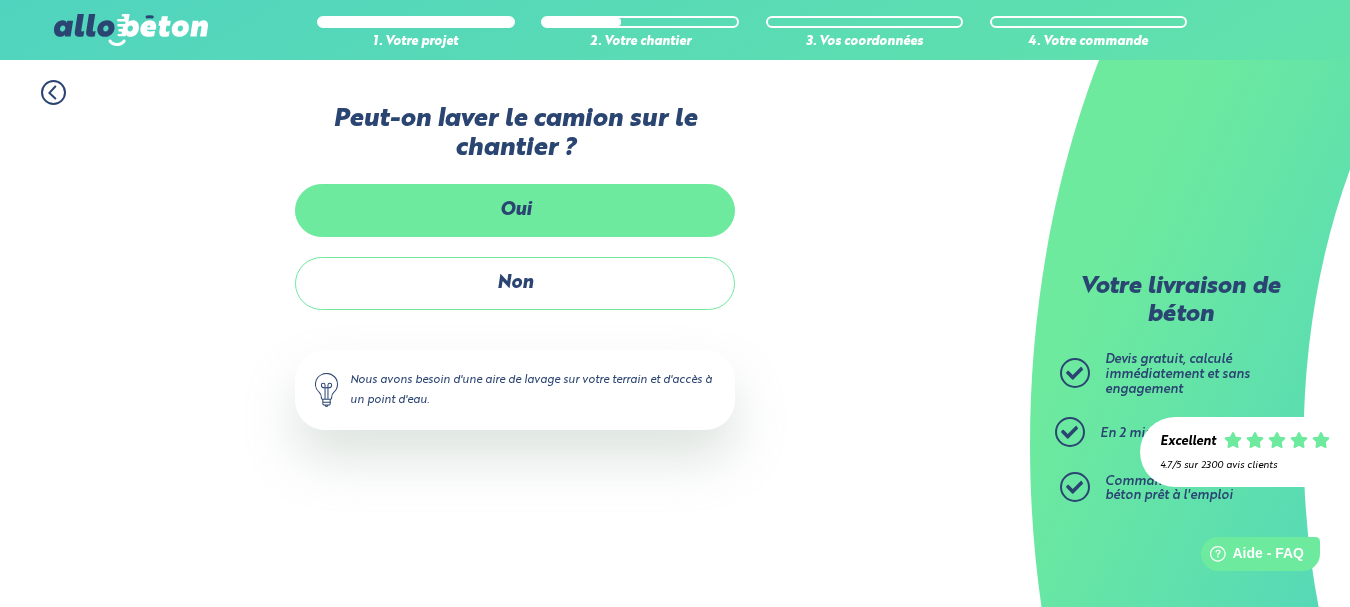 click on "Oui" at bounding box center [515, 210] 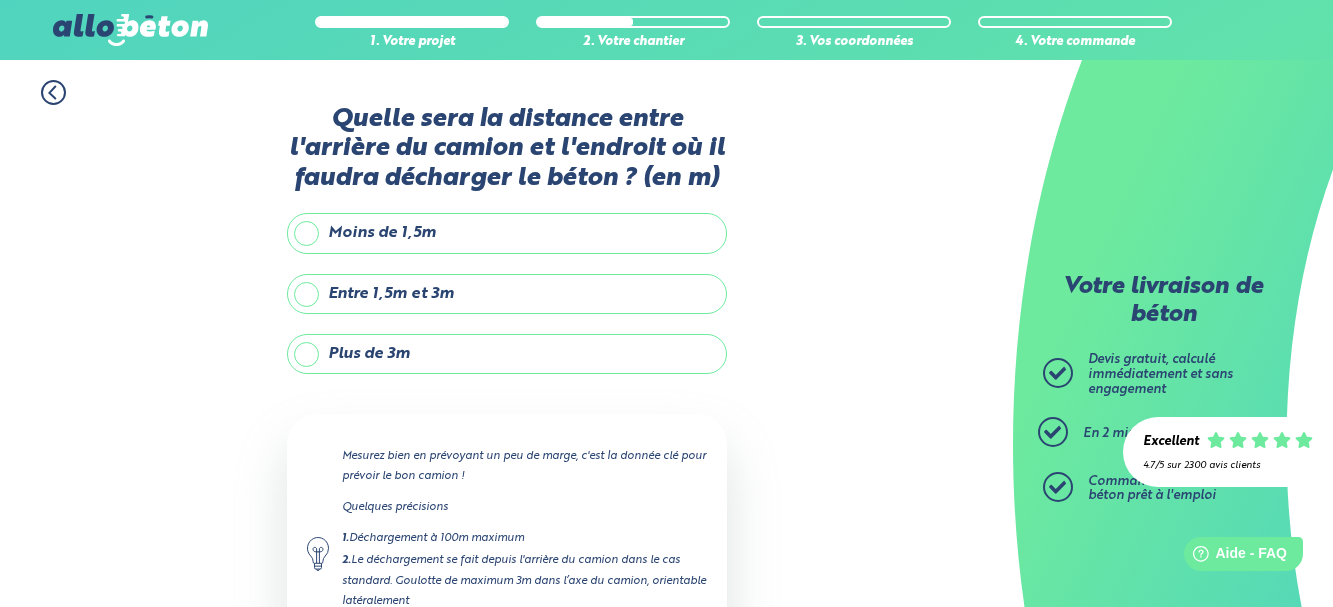 click on "Plus de 3m" at bounding box center [507, 354] 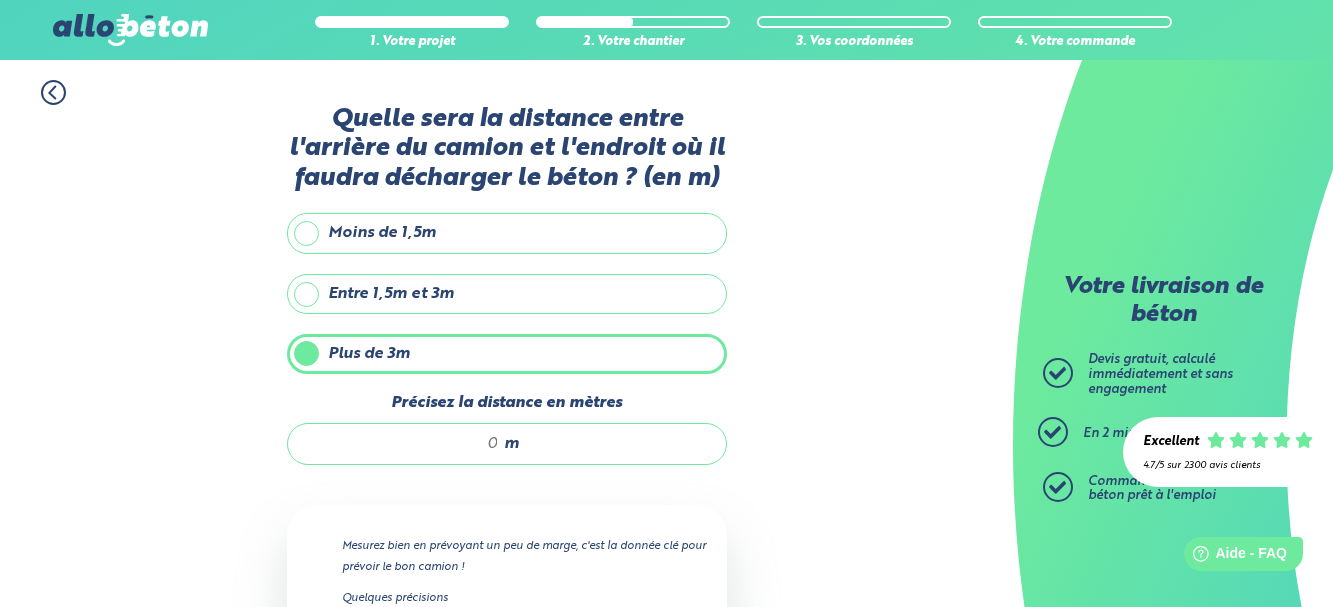 click on "Précisez la distance en mètres" at bounding box center [403, 444] 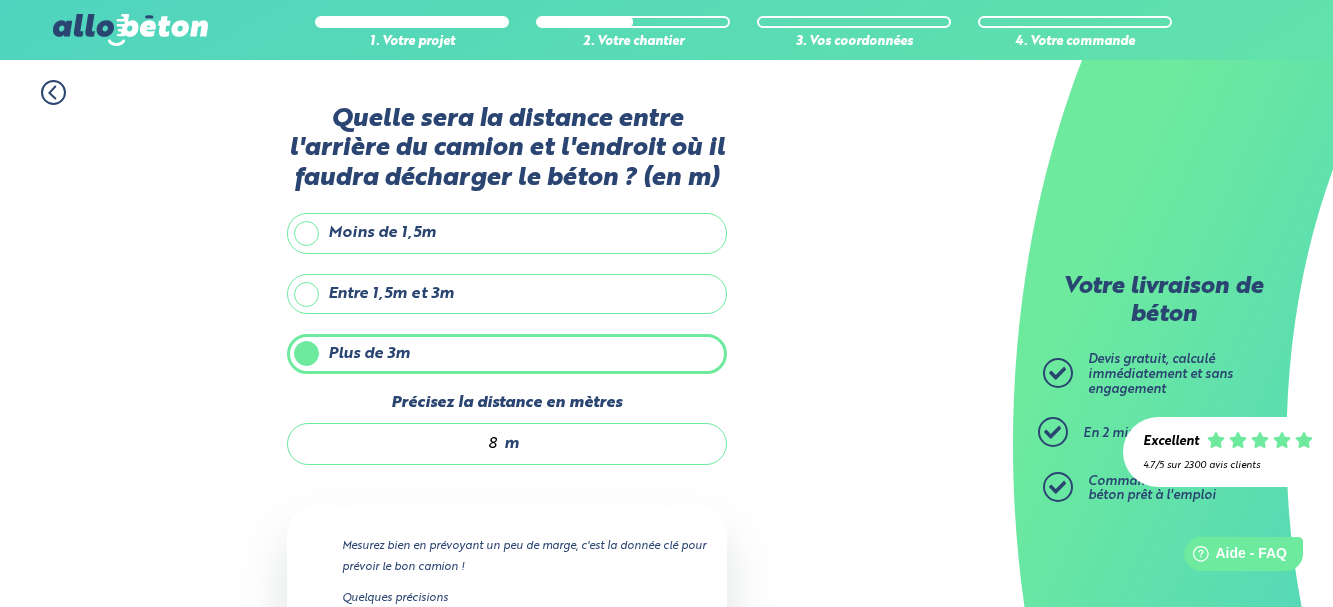 type on "8" 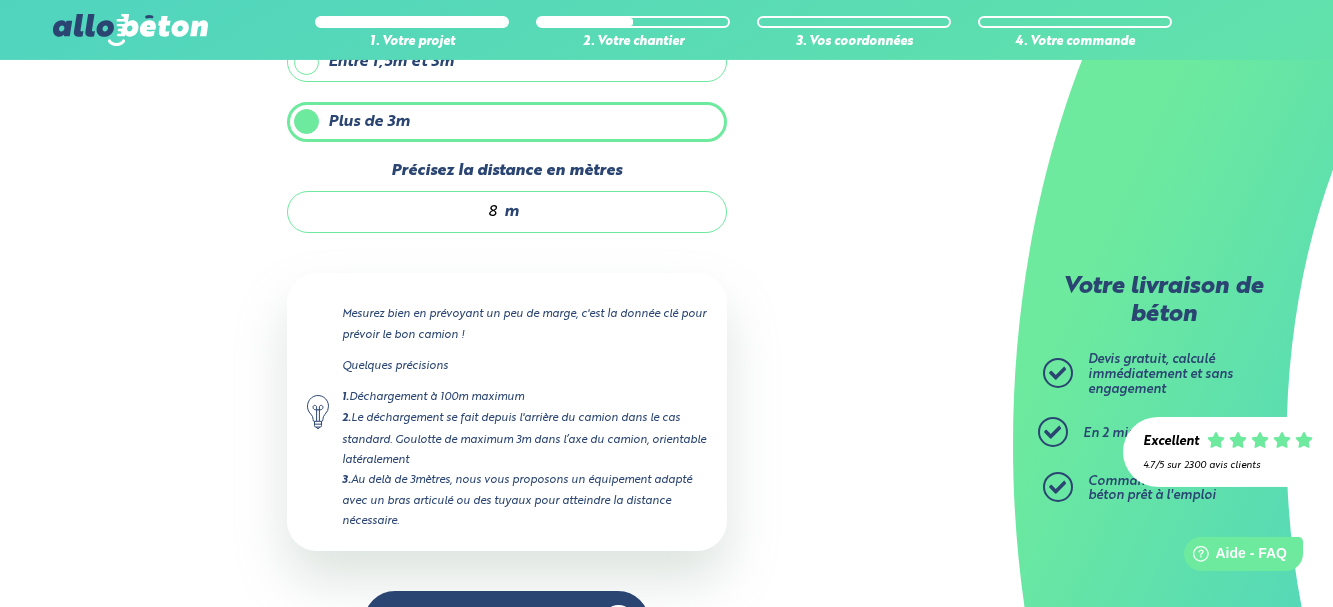 scroll, scrollTop: 238, scrollLeft: 0, axis: vertical 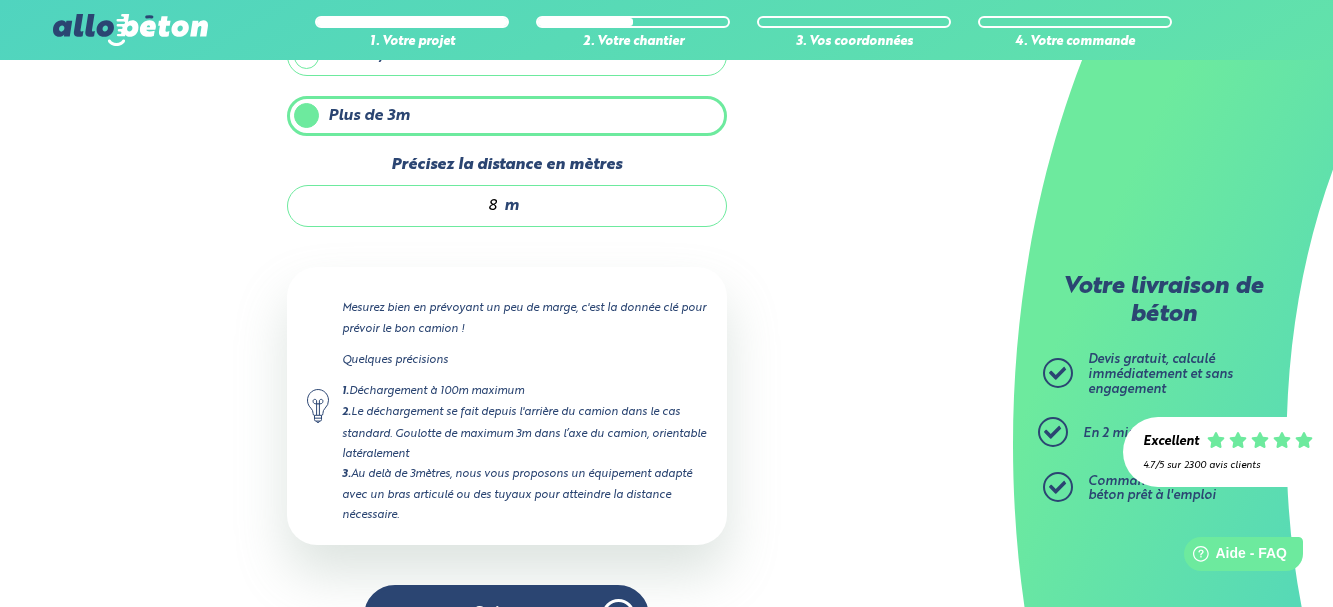 click on "8 m" at bounding box center (507, 206) 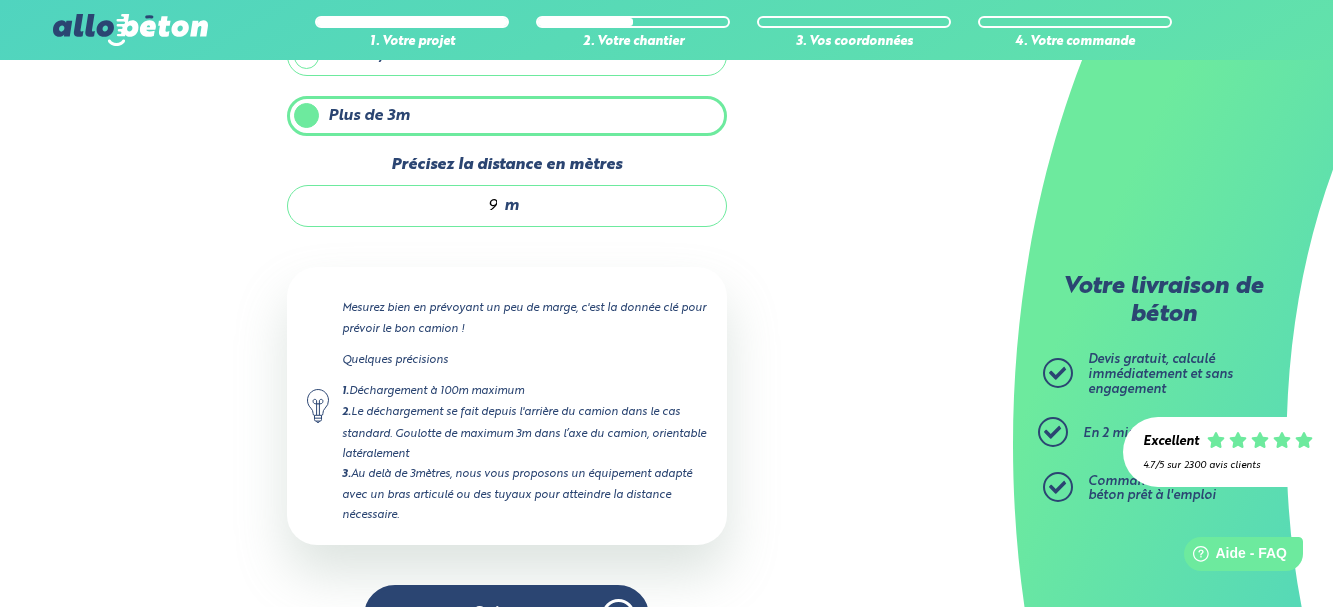 type on "9" 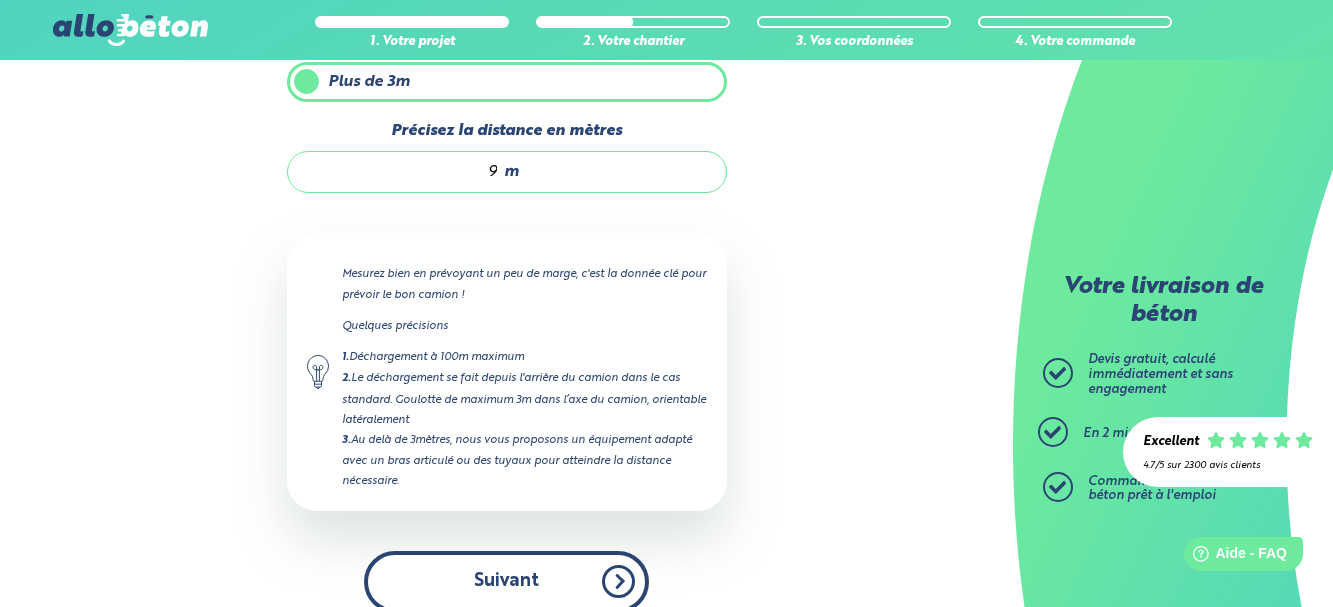 click on "Suivant" at bounding box center (506, 581) 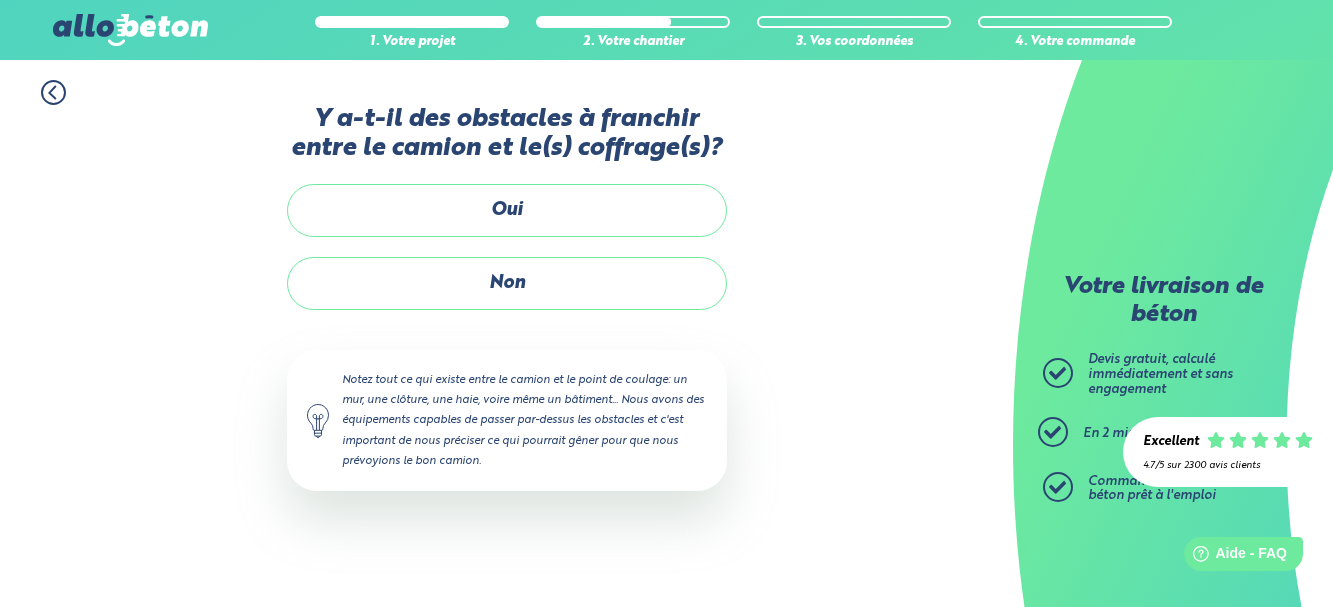 scroll, scrollTop: 0, scrollLeft: 0, axis: both 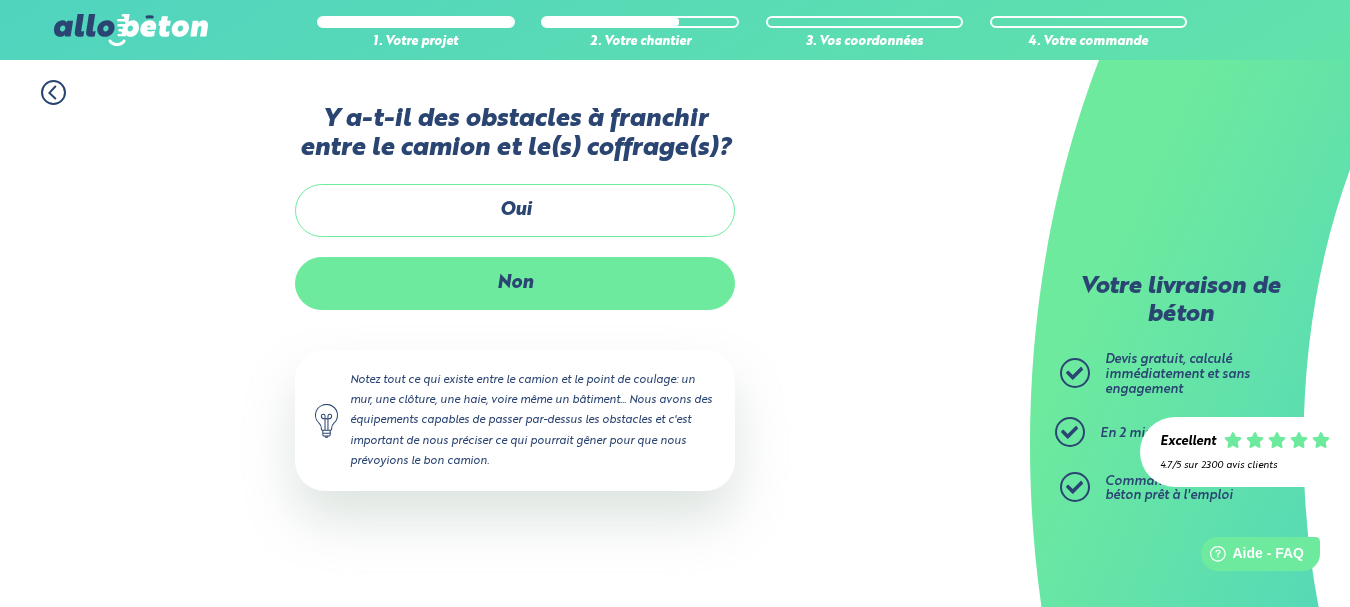 click on "Non" at bounding box center (515, 283) 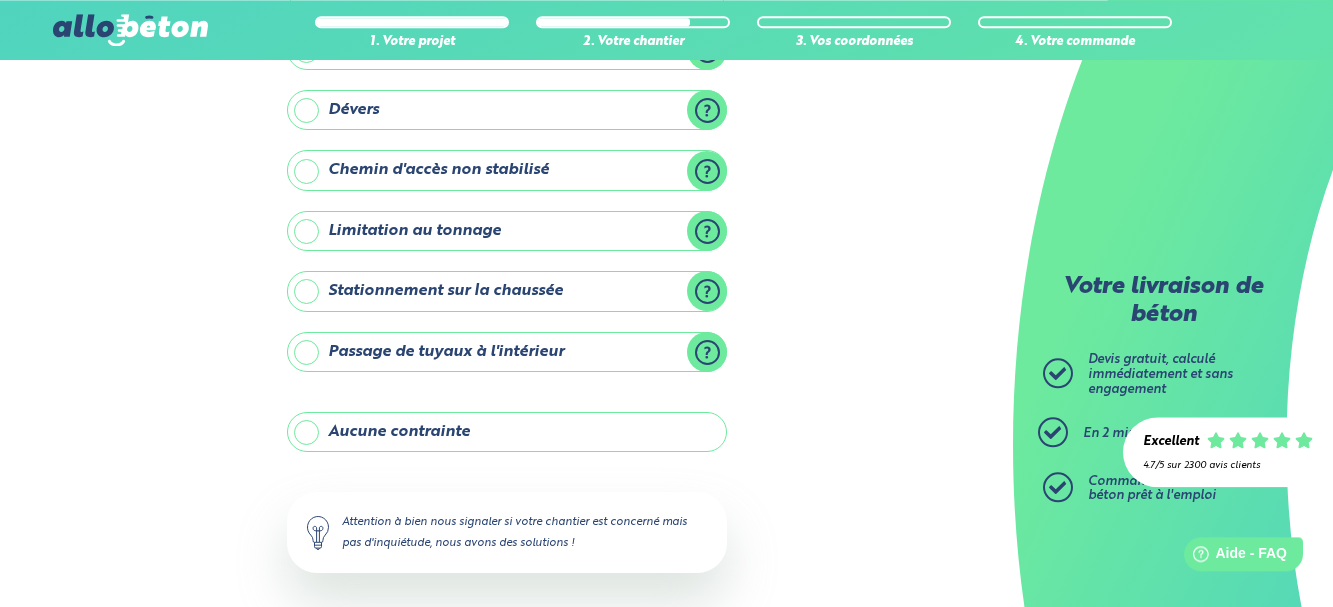 scroll, scrollTop: 320, scrollLeft: 0, axis: vertical 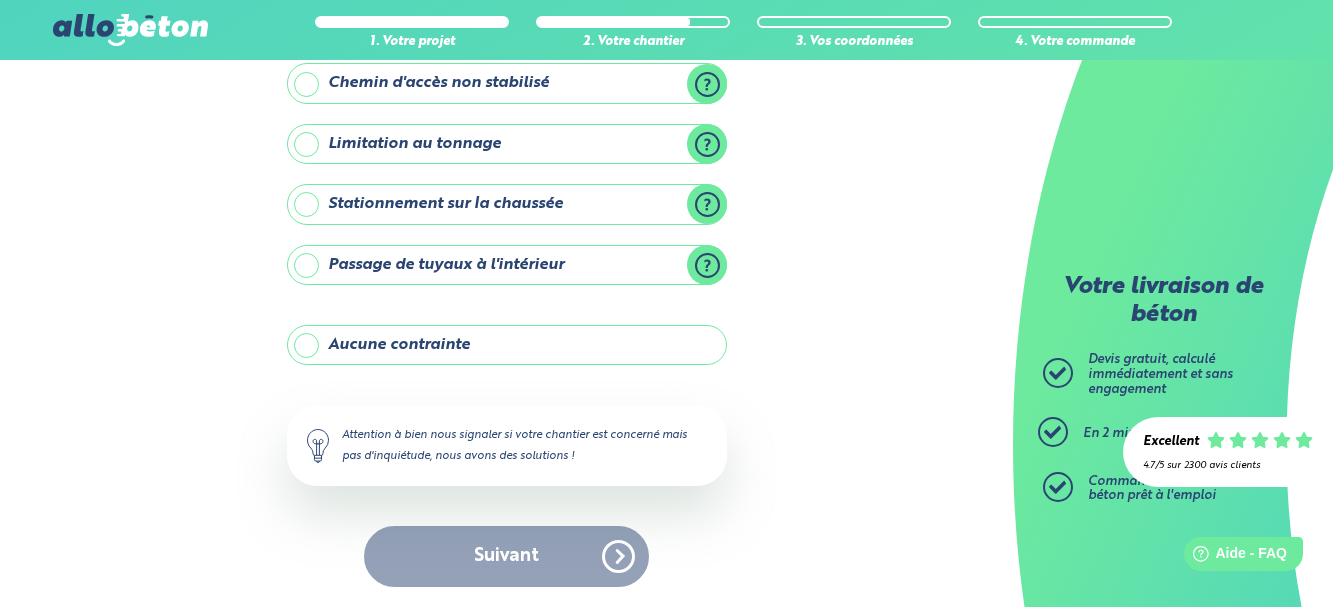click on "Aucune contrainte" at bounding box center (507, 345) 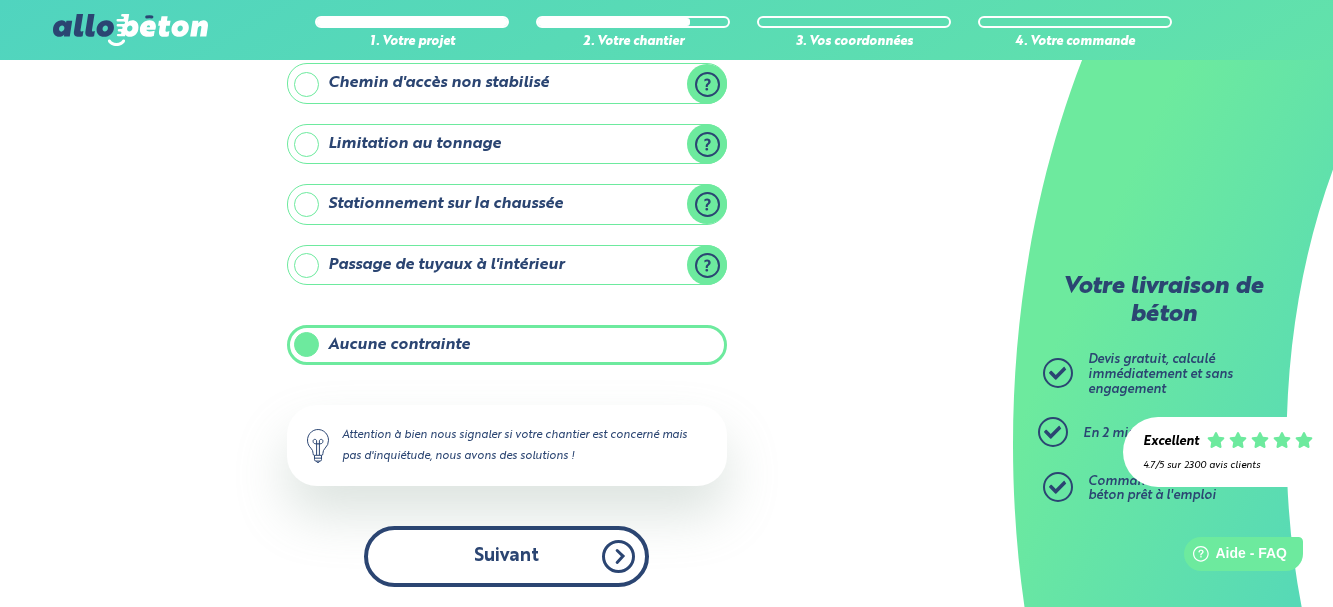 click on "Suivant" at bounding box center (506, 556) 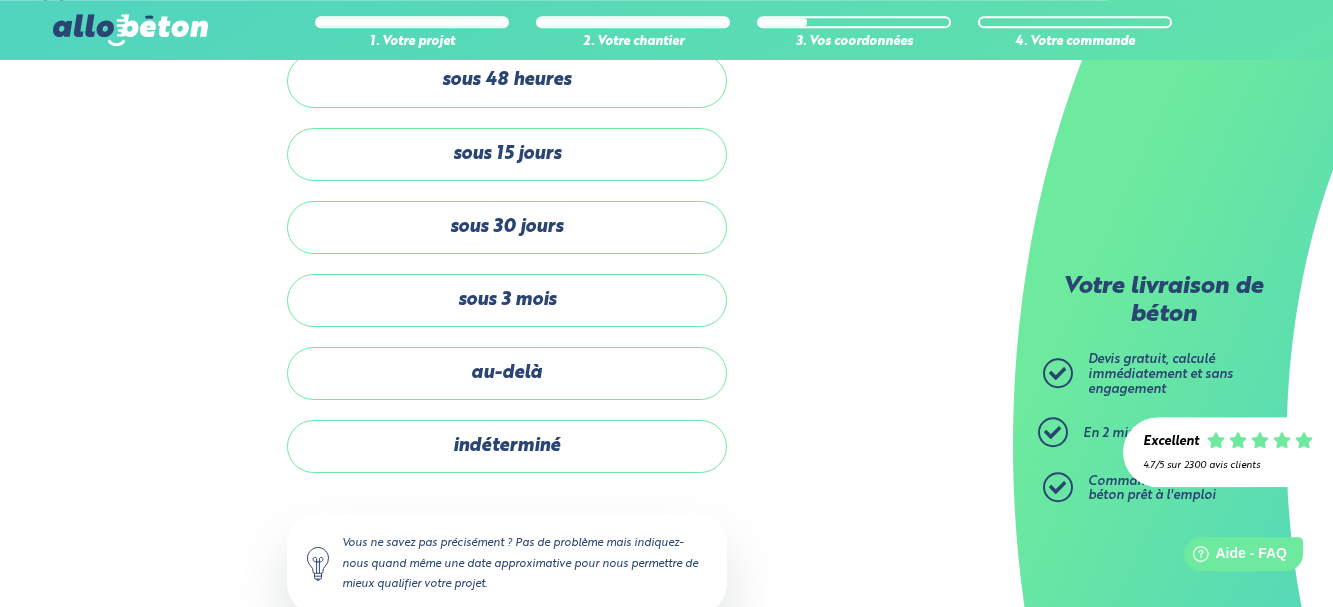 scroll, scrollTop: 102, scrollLeft: 0, axis: vertical 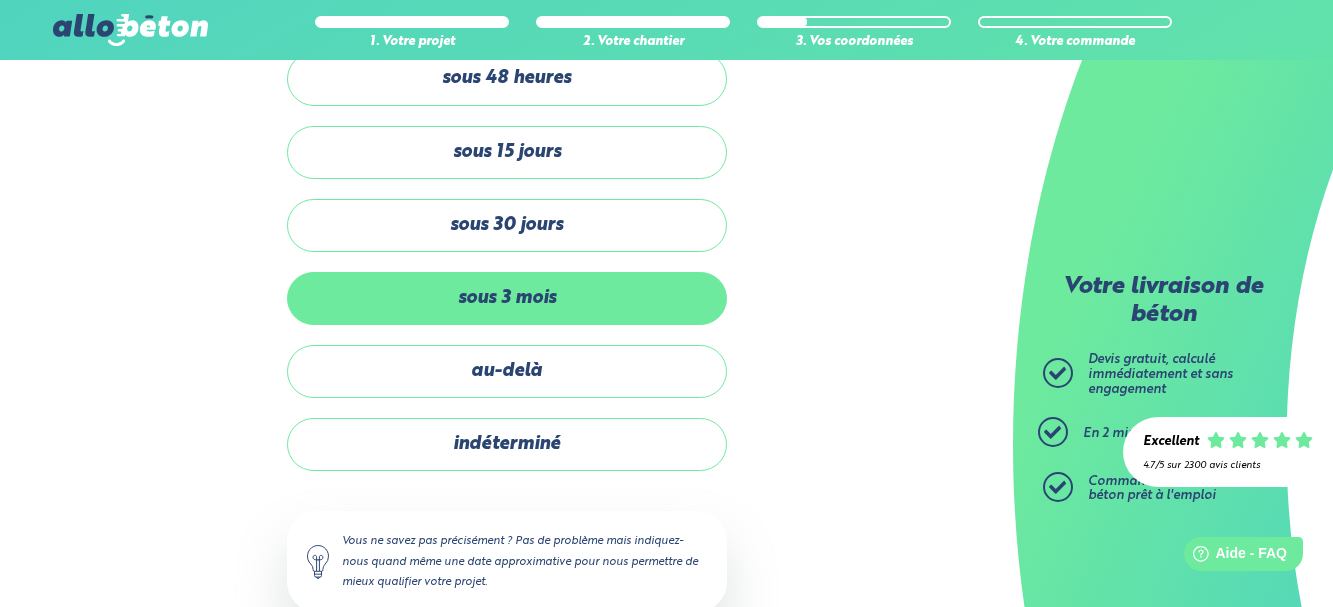 click on "sous 3 mois" at bounding box center [507, 298] 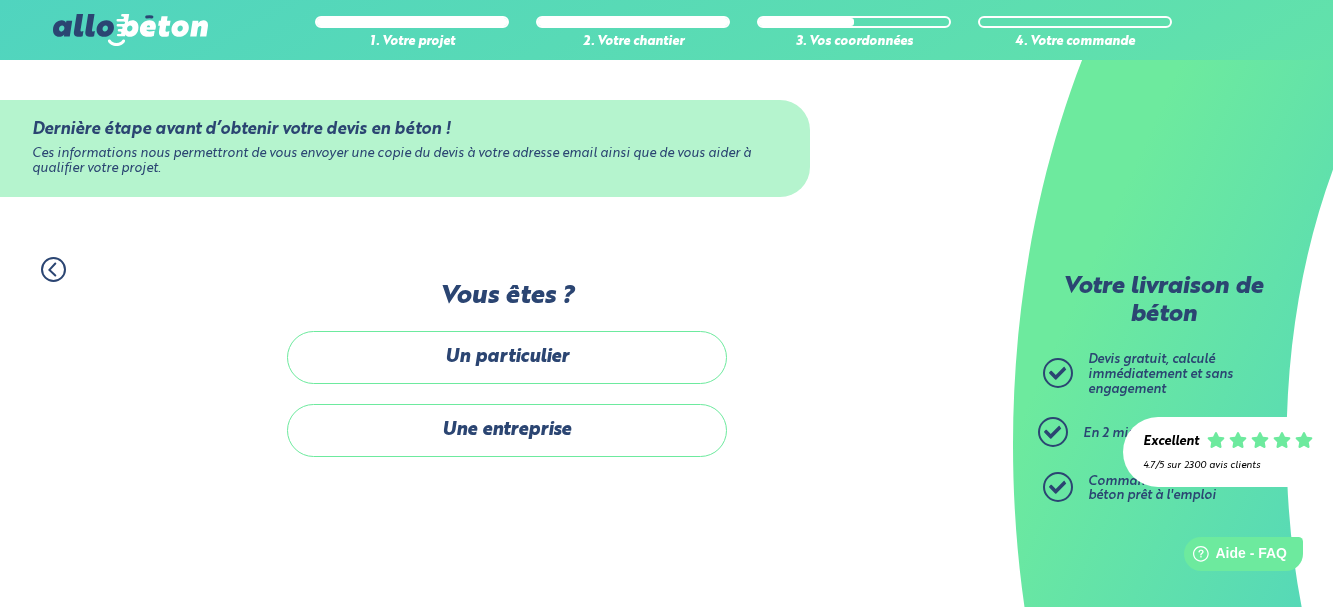 scroll, scrollTop: 0, scrollLeft: 0, axis: both 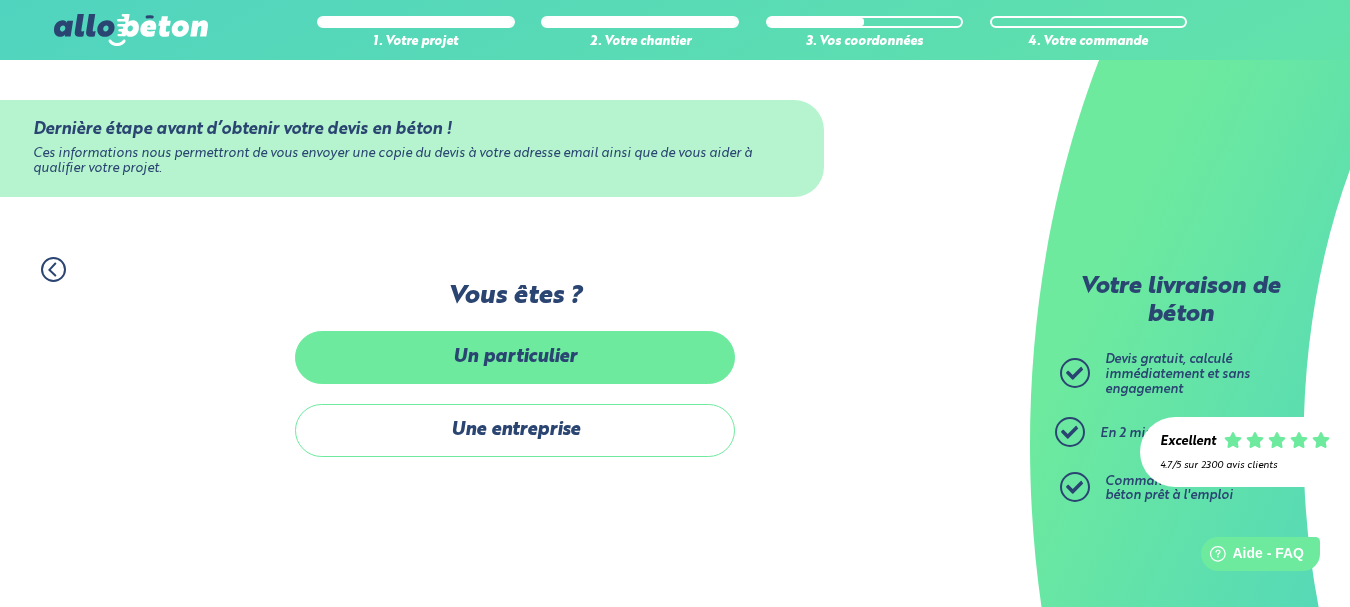 click on "Un particulier" at bounding box center [515, 357] 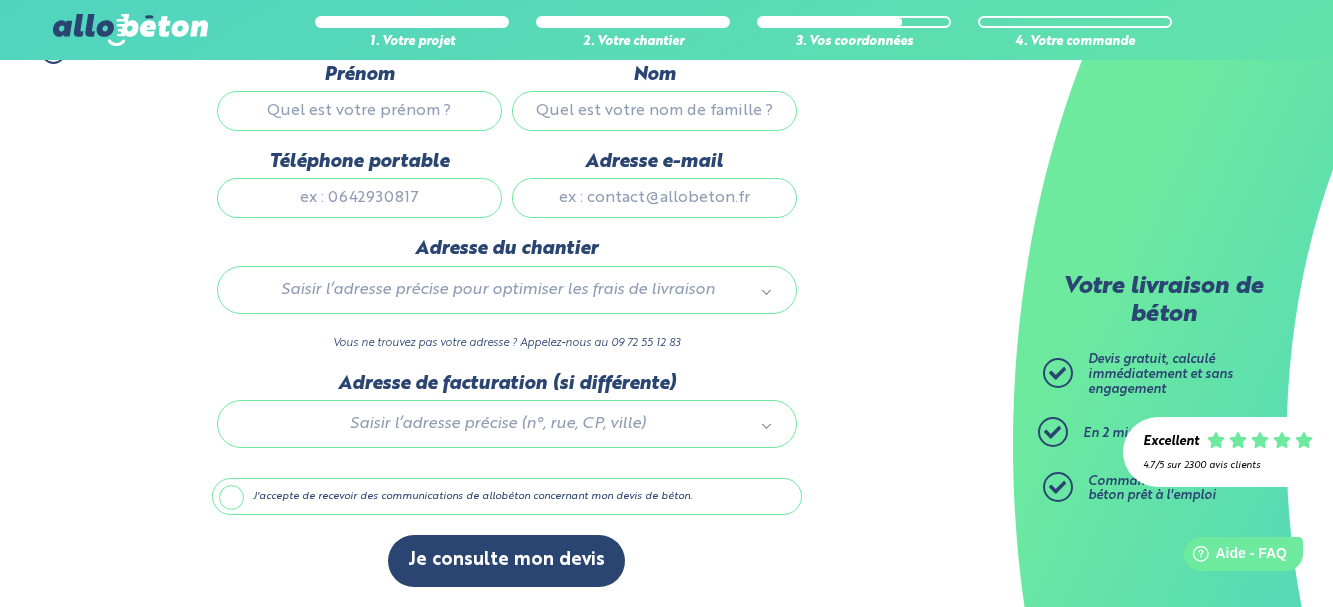 scroll, scrollTop: 0, scrollLeft: 0, axis: both 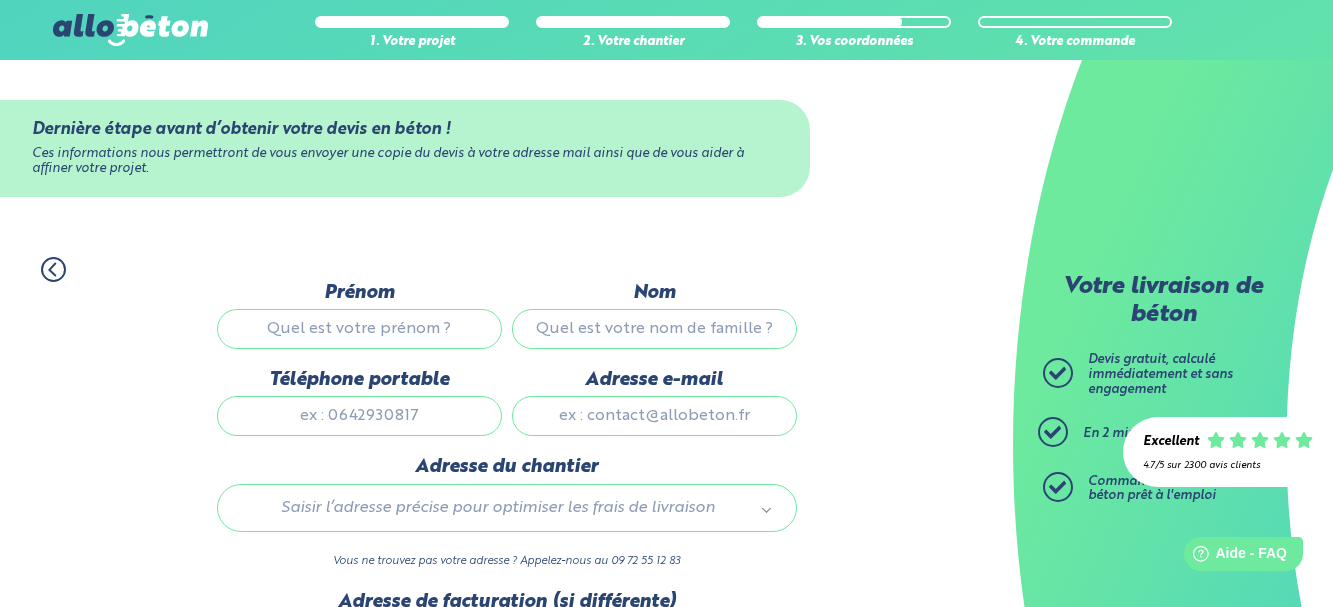 click on "Prénom" at bounding box center (359, 329) 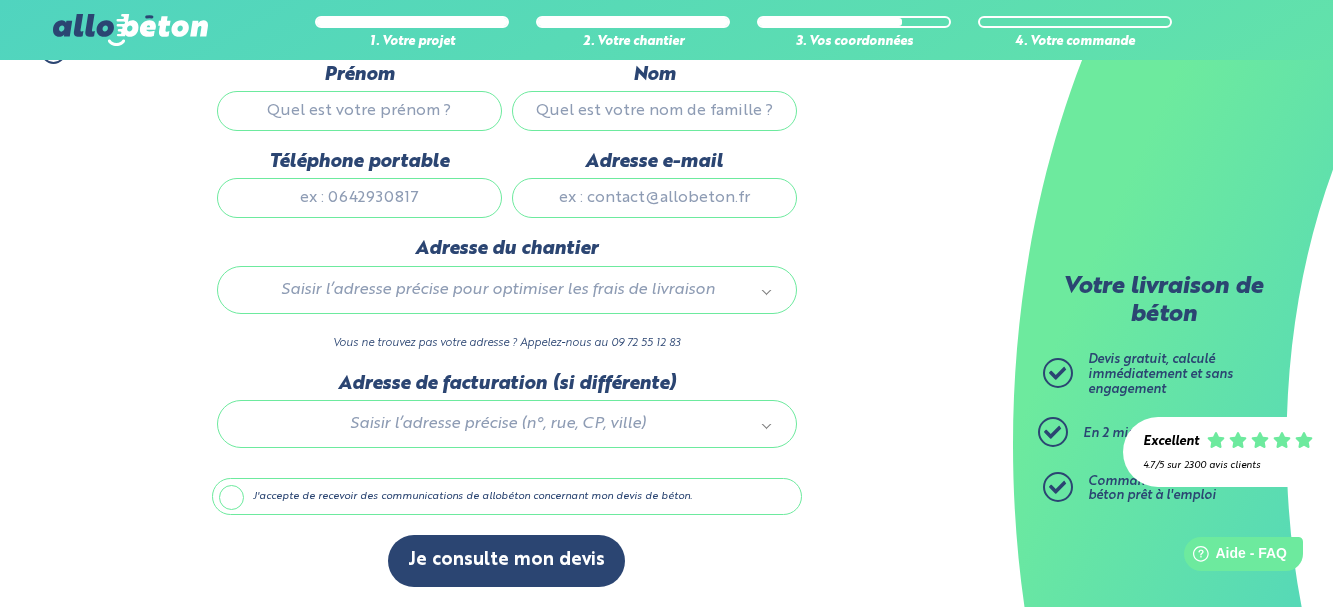click on "1. Votre projet
2. Votre chantier
3. Vos coordonnées
4. Votre commande
Dernière étape avant d’obtenir votre devis en béton !
Ces informations nous permettront de vous envoyer une copie du devis à votre adresse mail ainsi que de vous aider à affiner votre projet.
Nom de l'entreprise
Prénom              Nom              Téléphone portable              Adresse e-mail" at bounding box center [506, 313] 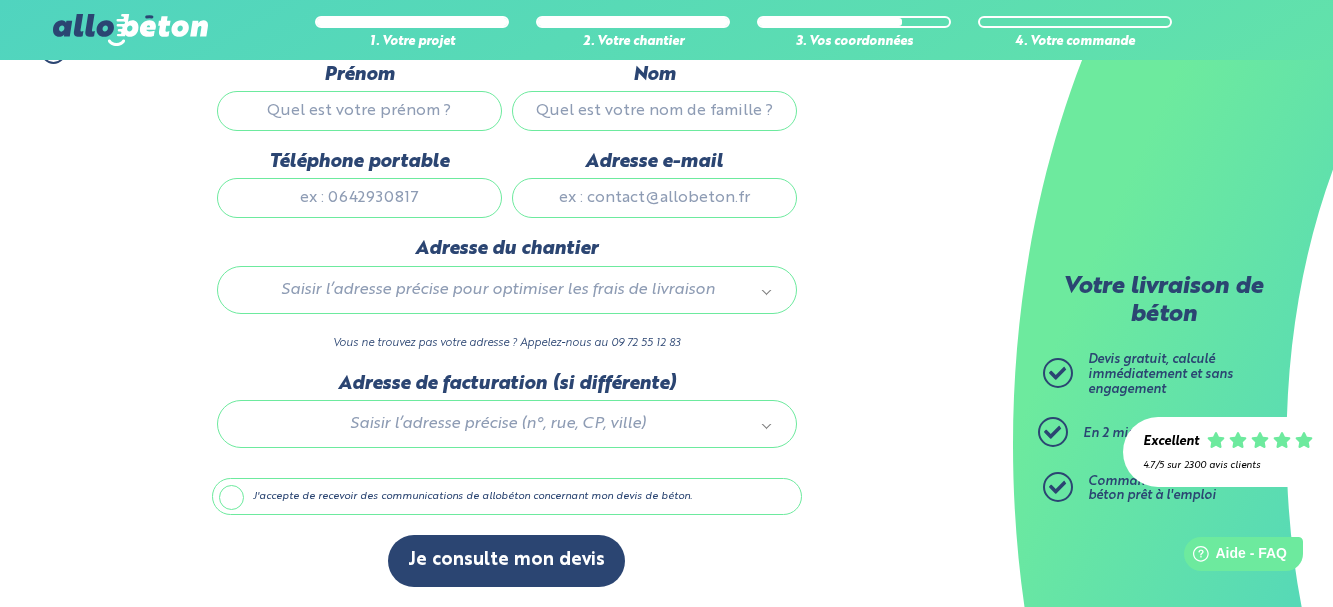 scroll, scrollTop: 0, scrollLeft: 0, axis: both 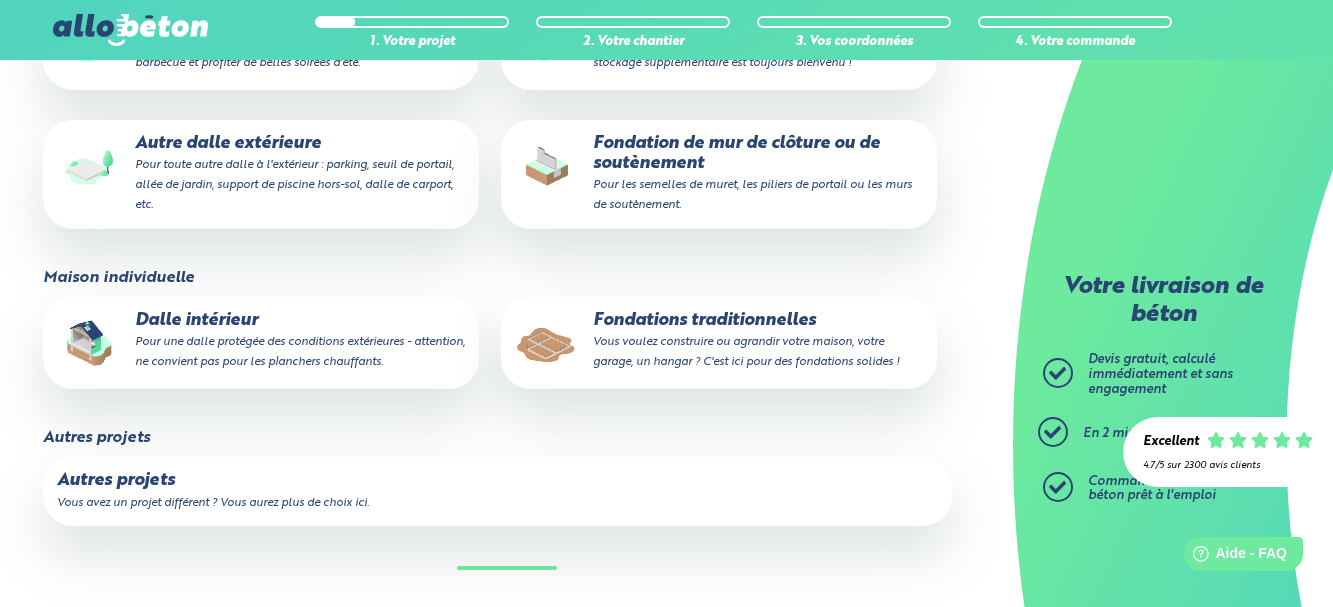 click on "Pour une dalle protégée des conditions extérieures - attention, ne convient pas pour les planchers chauffants." at bounding box center (300, 352) 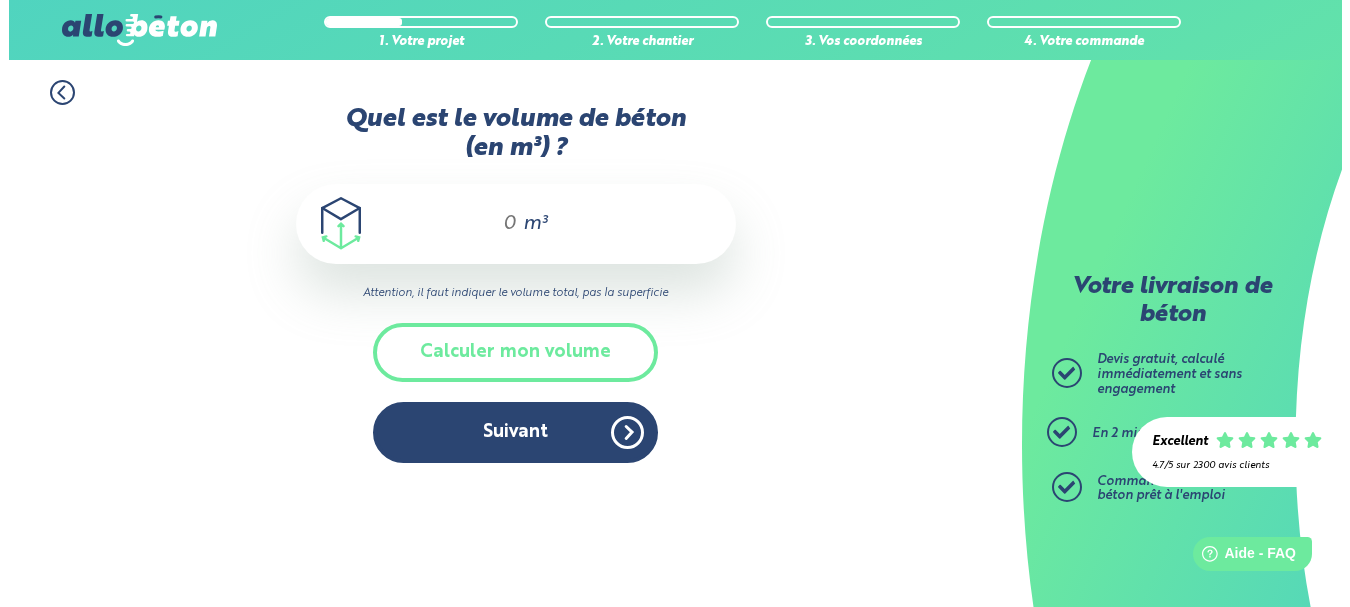 scroll, scrollTop: 0, scrollLeft: 0, axis: both 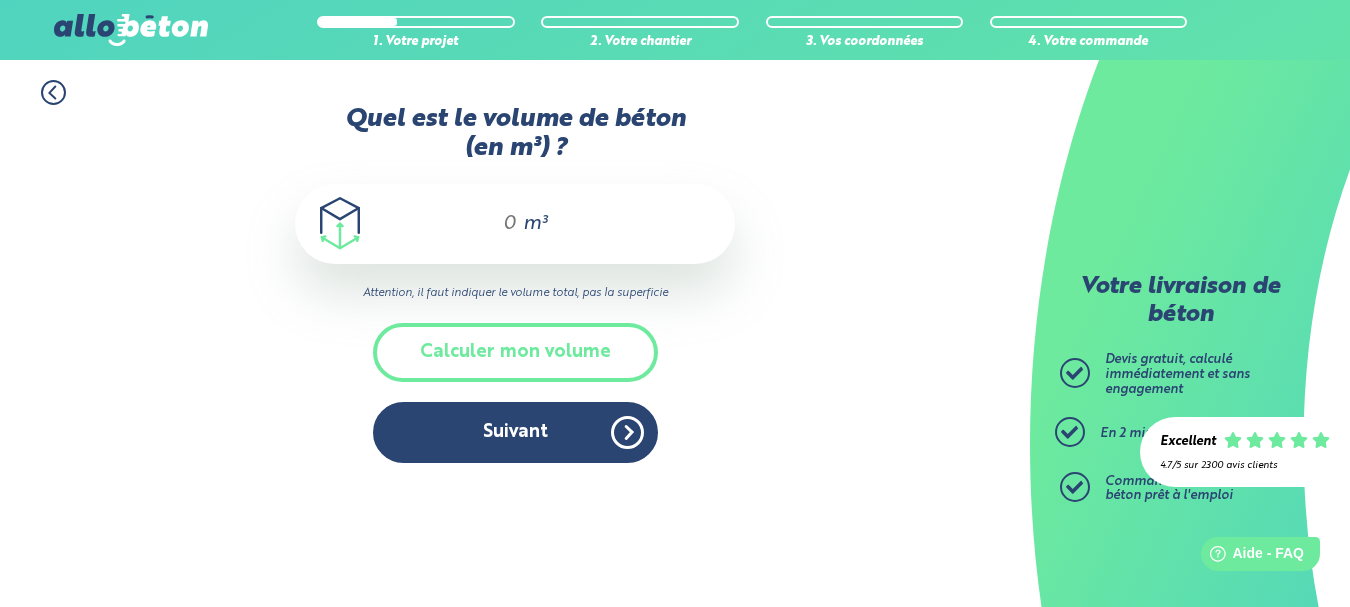 click on "m³" at bounding box center [515, 224] 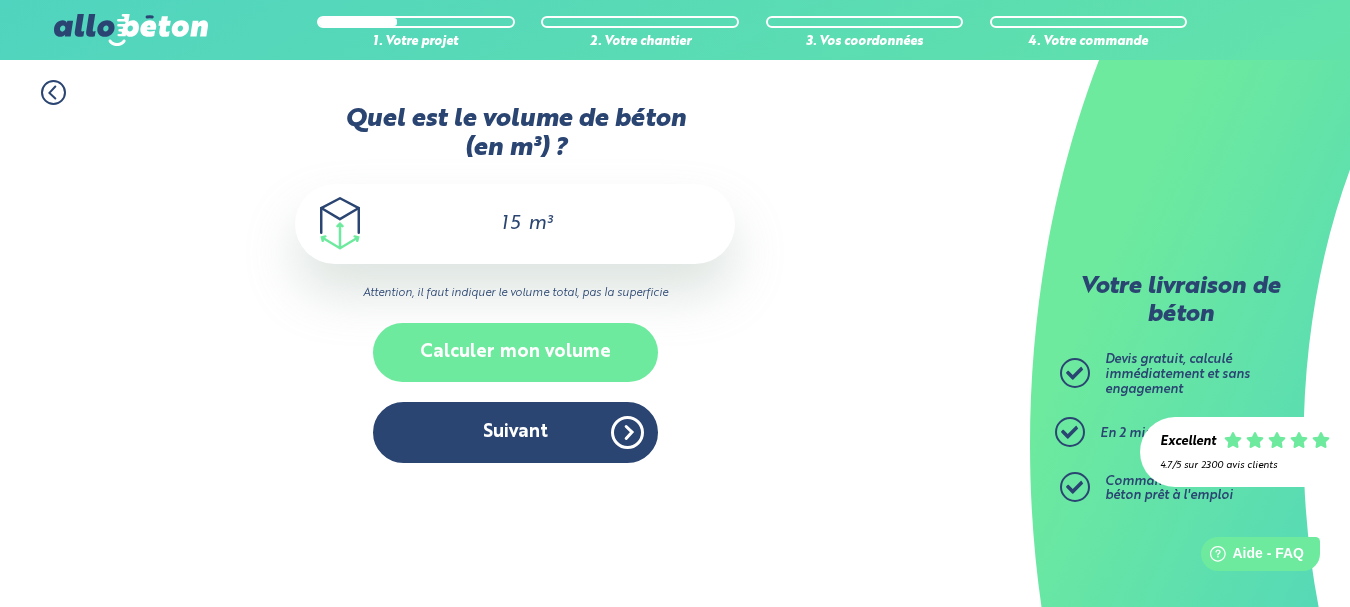type on "15" 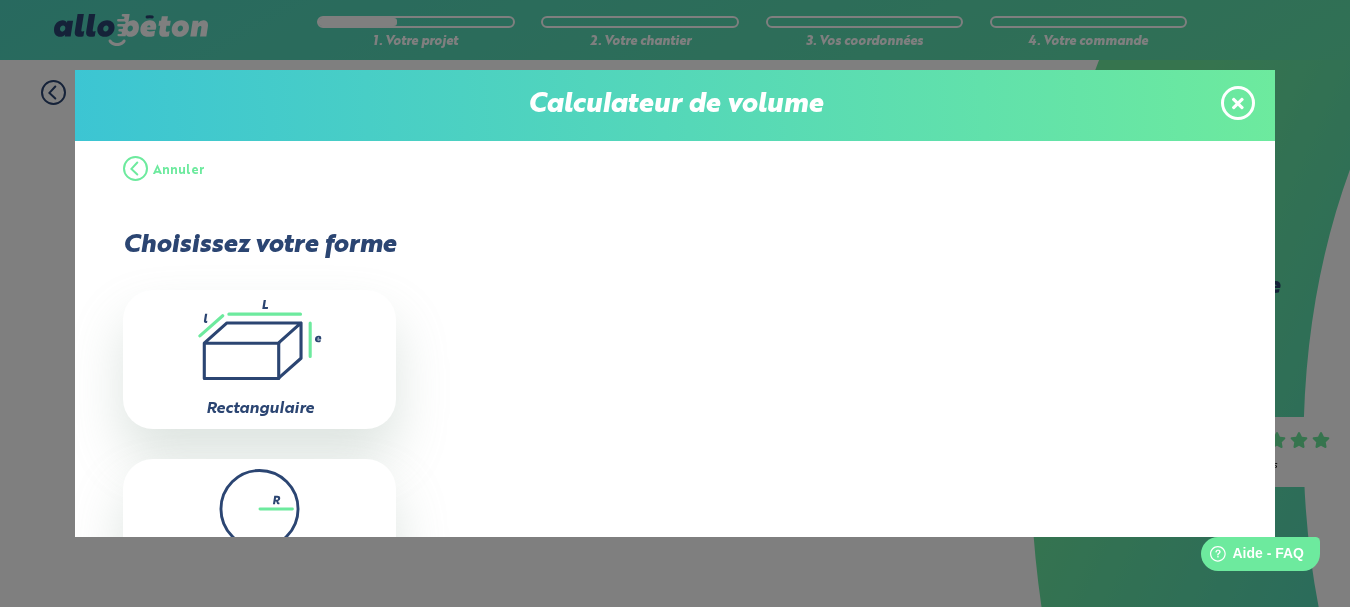 scroll, scrollTop: 147, scrollLeft: 0, axis: vertical 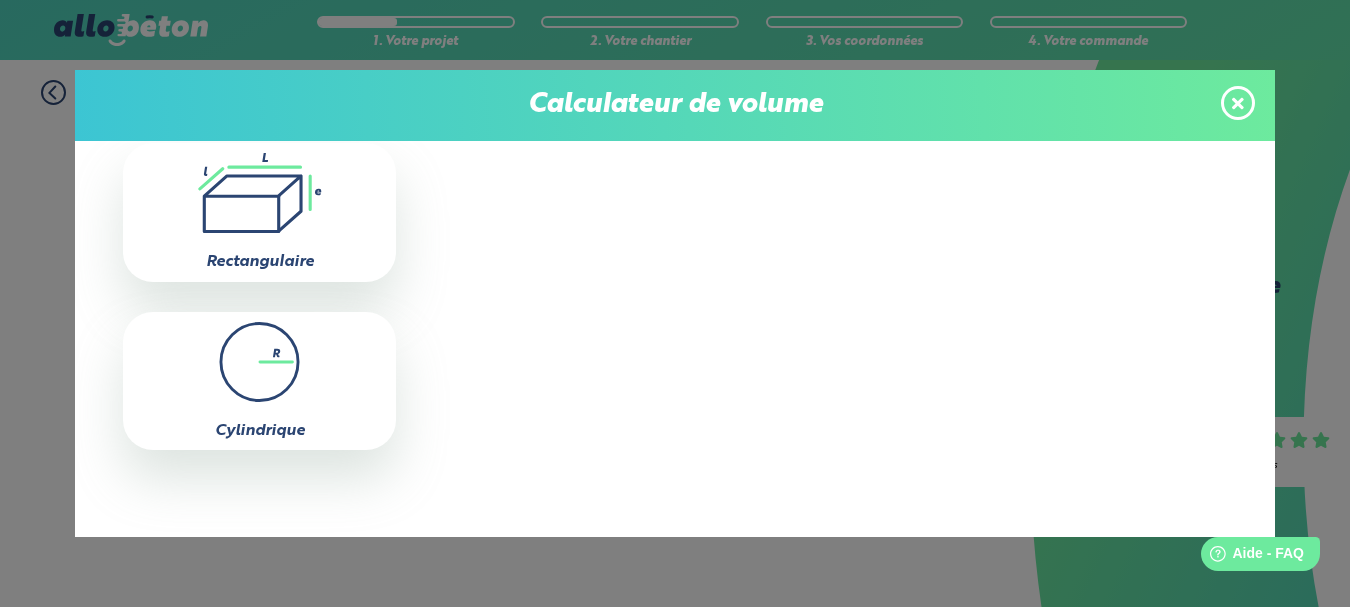 click at bounding box center [1238, 103] 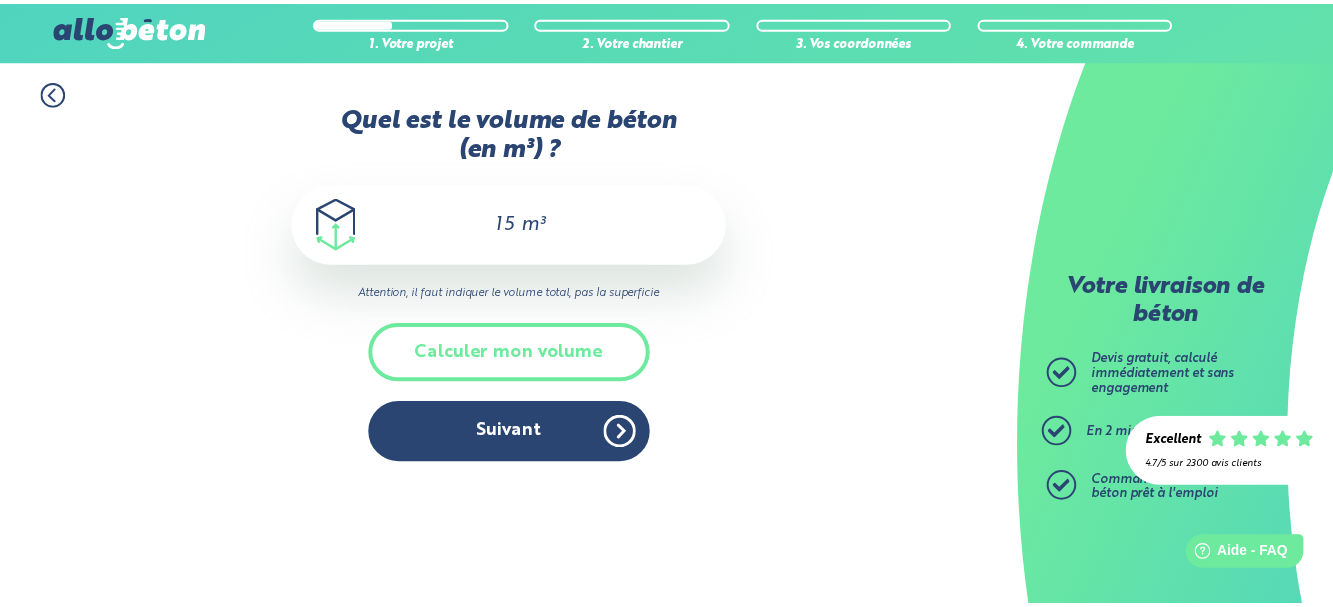 scroll, scrollTop: 7, scrollLeft: 0, axis: vertical 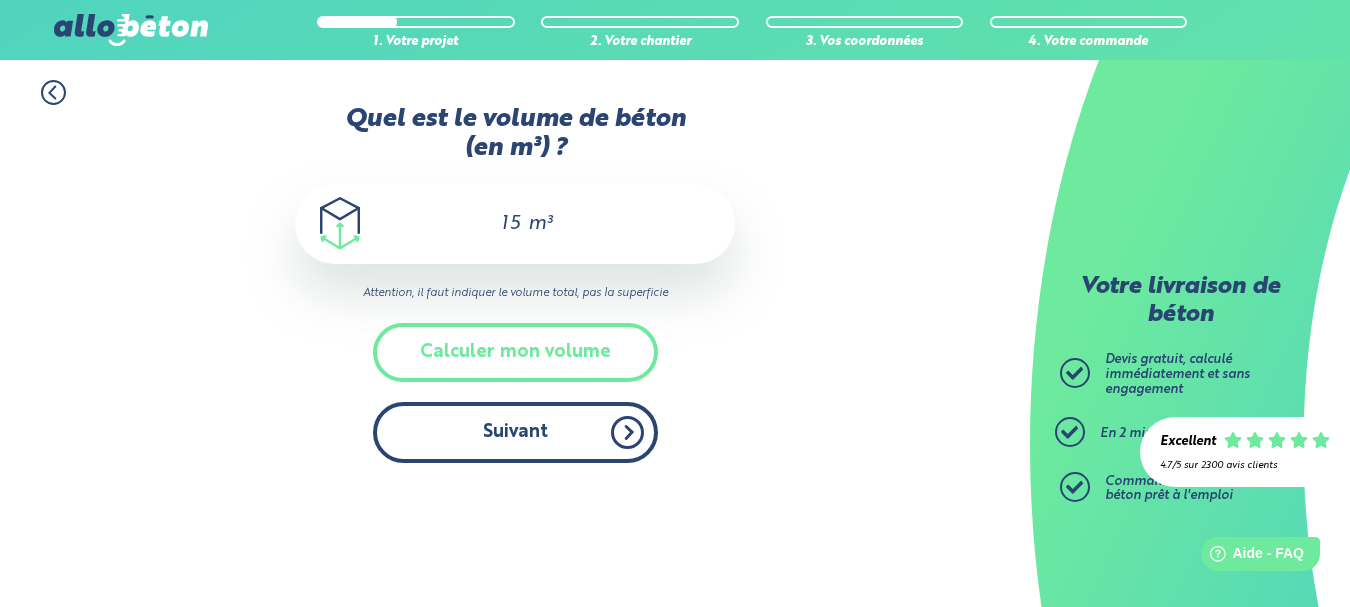click on "Suivant" at bounding box center (515, 432) 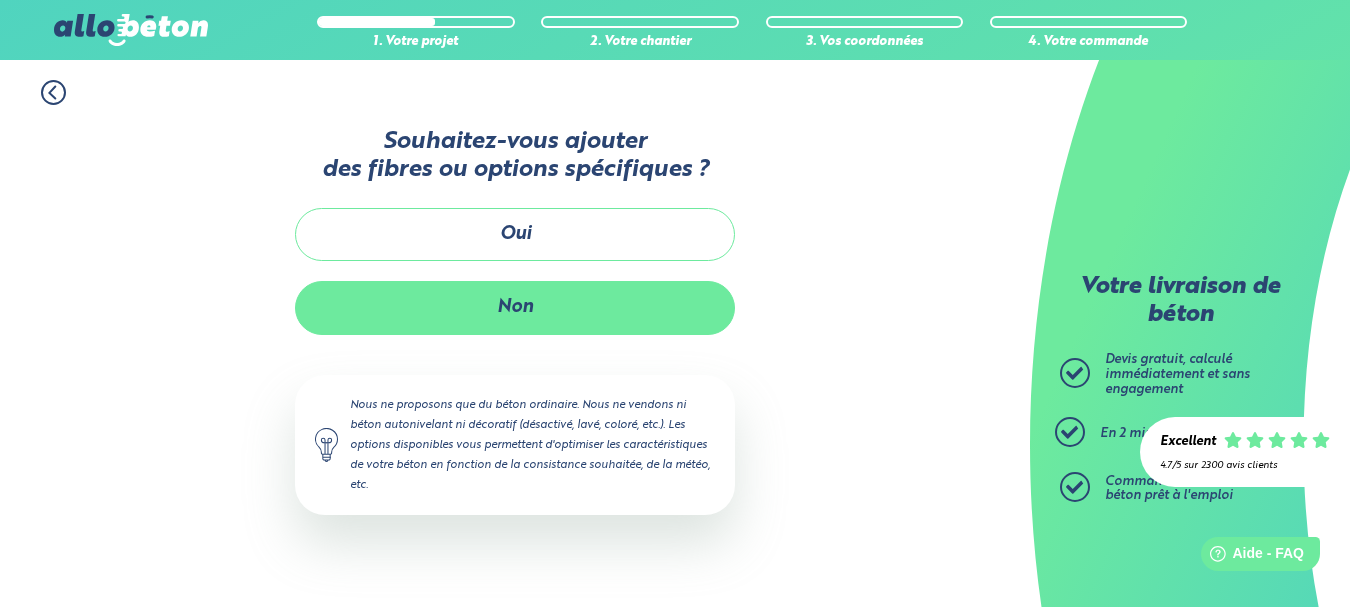 click on "Non" at bounding box center (515, 307) 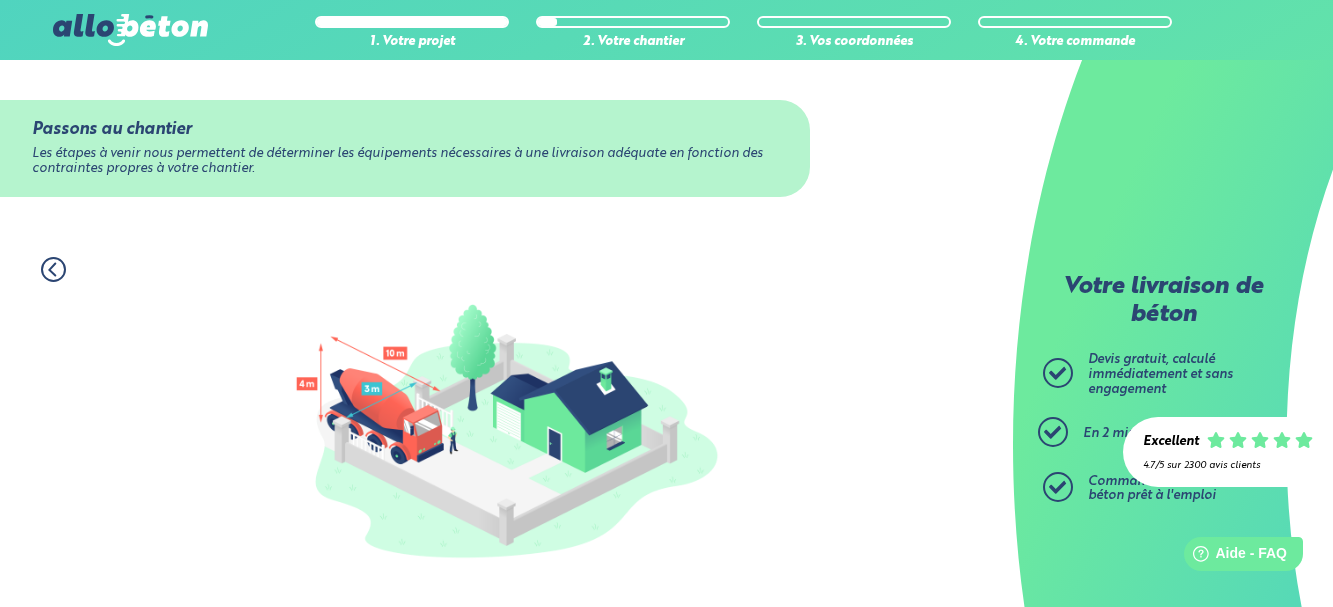 scroll, scrollTop: 451, scrollLeft: 0, axis: vertical 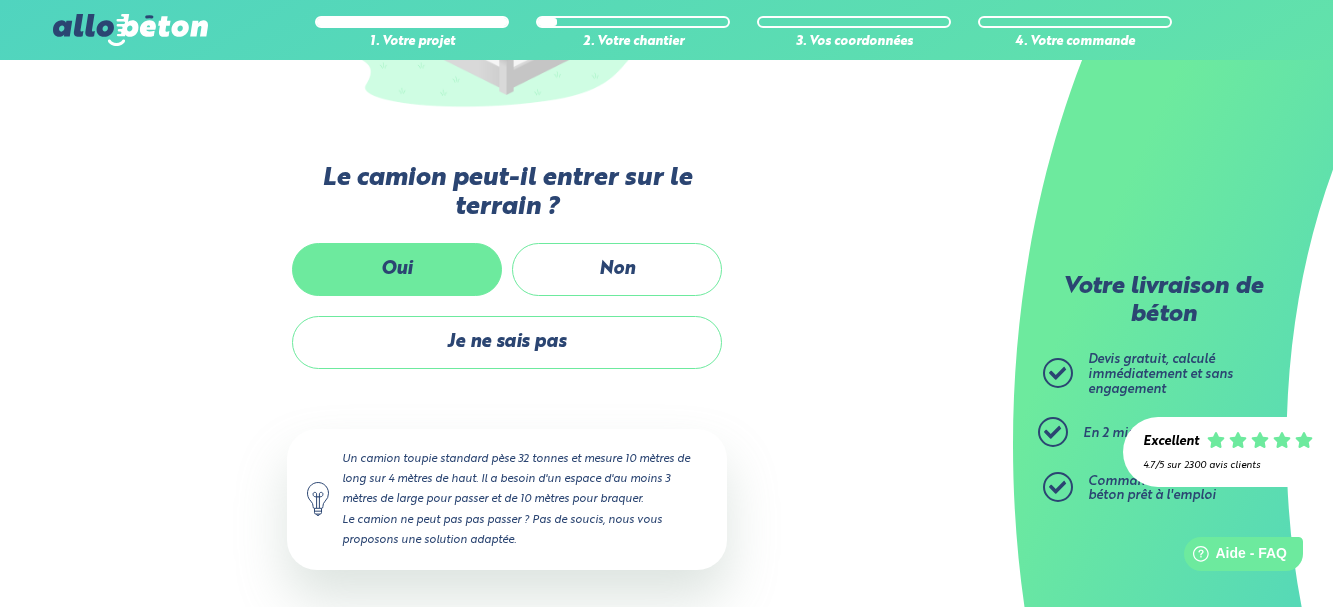 click on "Oui" at bounding box center (397, 269) 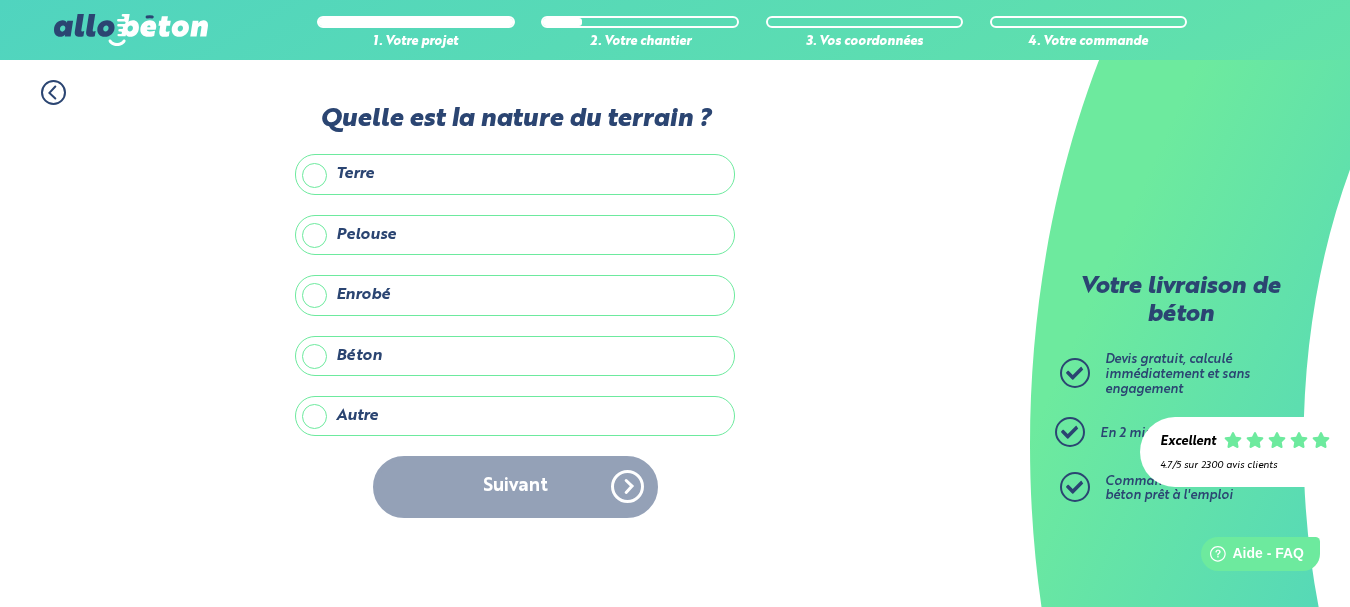 click on "Terre" at bounding box center [515, 174] 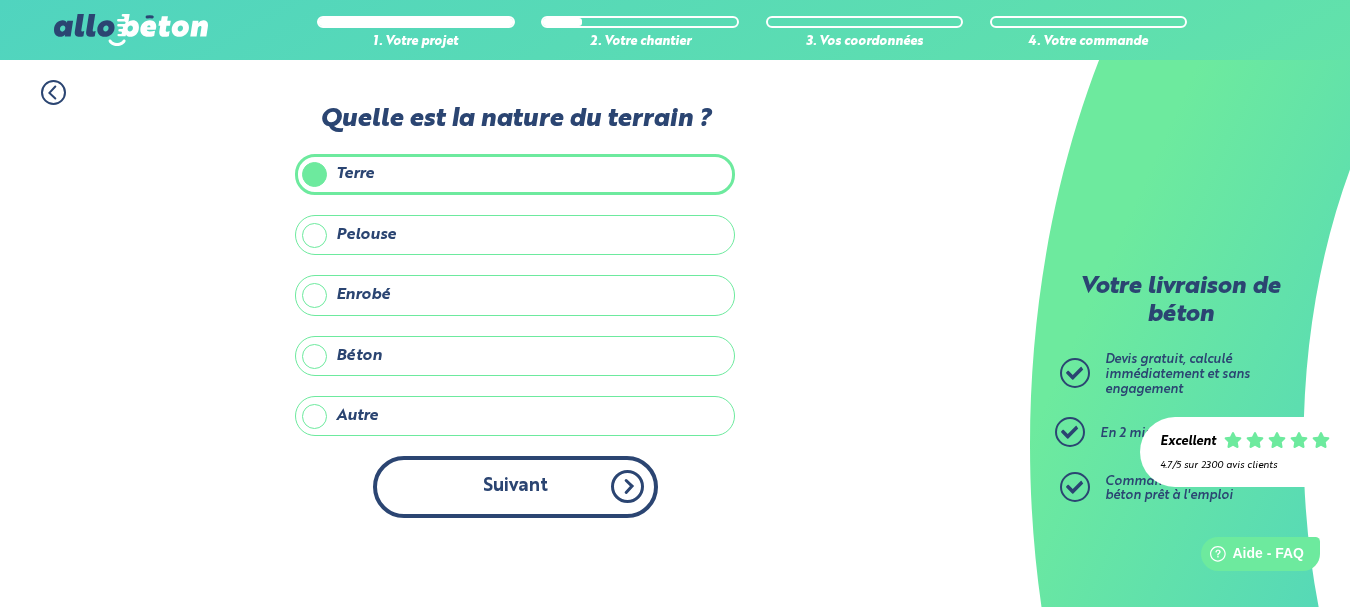 click on "Suivant" at bounding box center (515, 486) 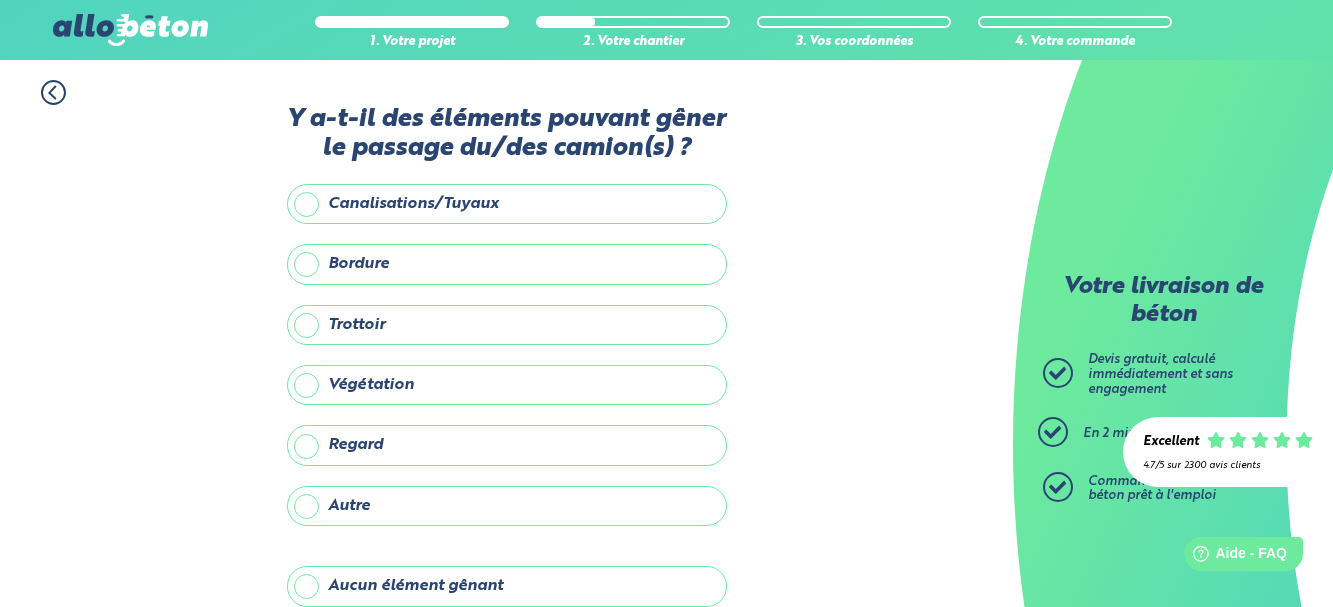 click on "Aucun élément gênant" at bounding box center (507, 586) 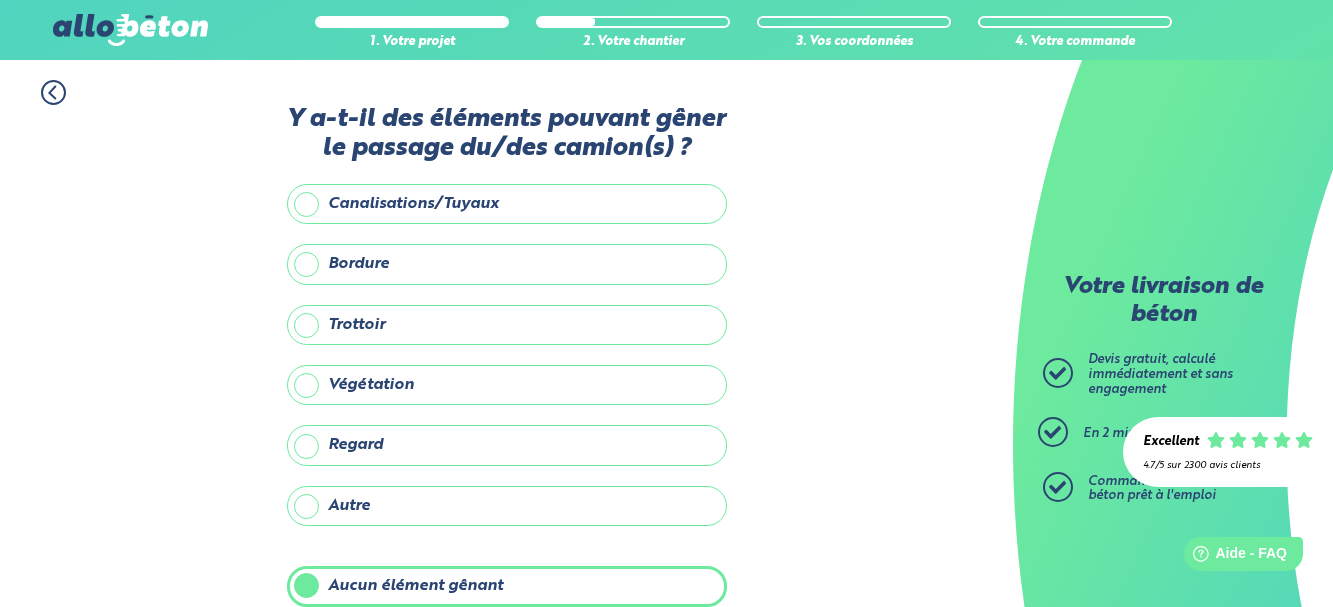 scroll, scrollTop: 101, scrollLeft: 0, axis: vertical 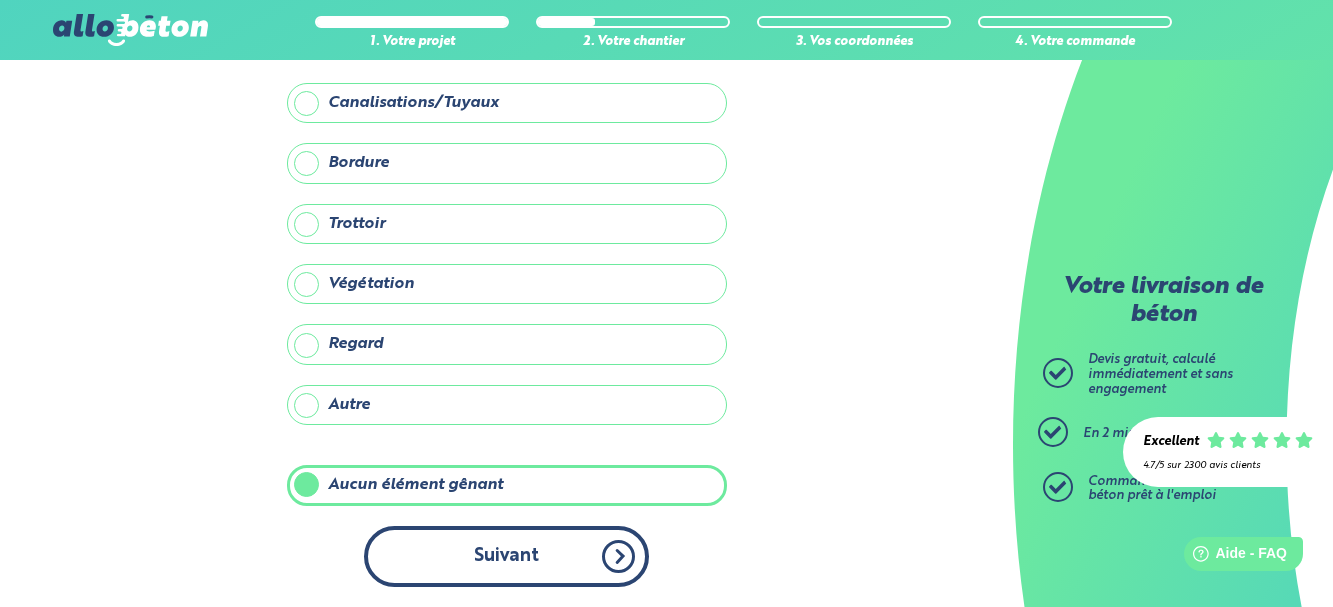 click on "Suivant" at bounding box center [506, 556] 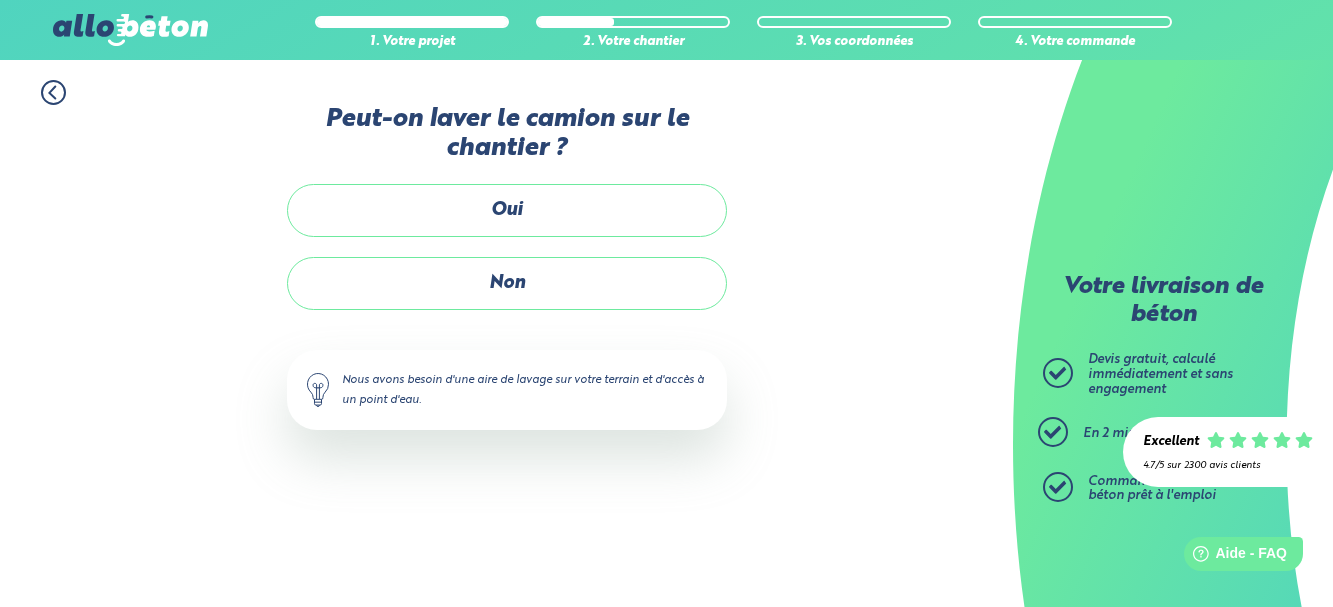 scroll, scrollTop: 0, scrollLeft: 0, axis: both 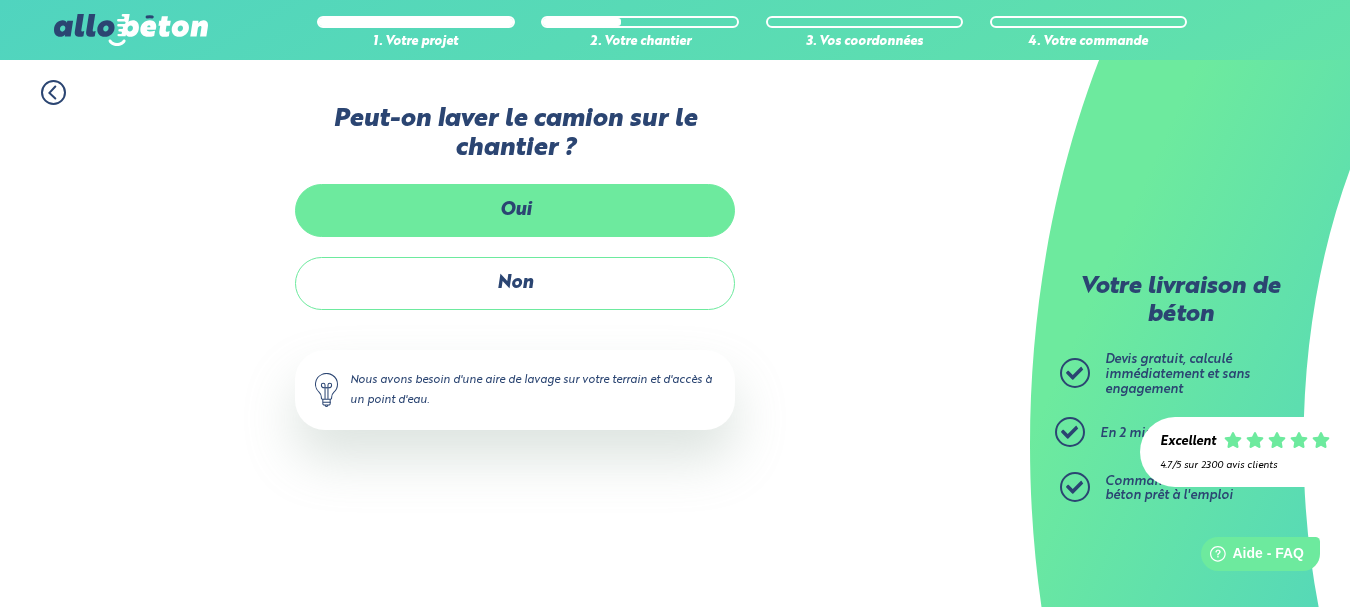 click on "Oui" at bounding box center [515, 210] 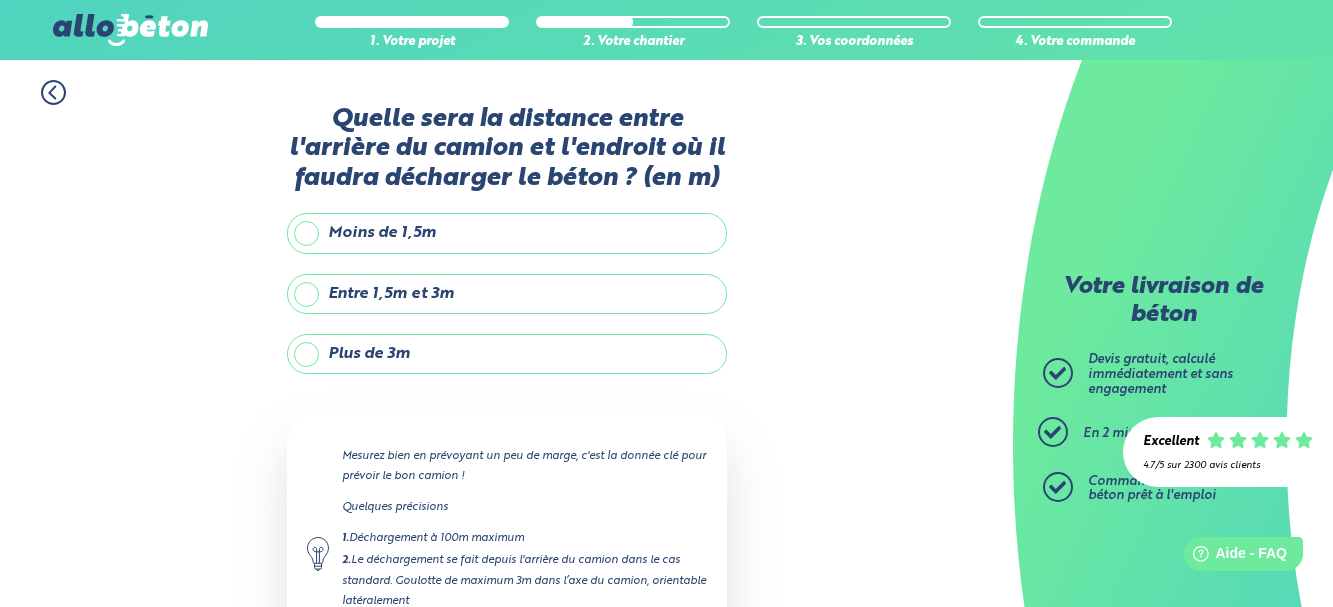 click on "Plus de 3m" at bounding box center (507, 354) 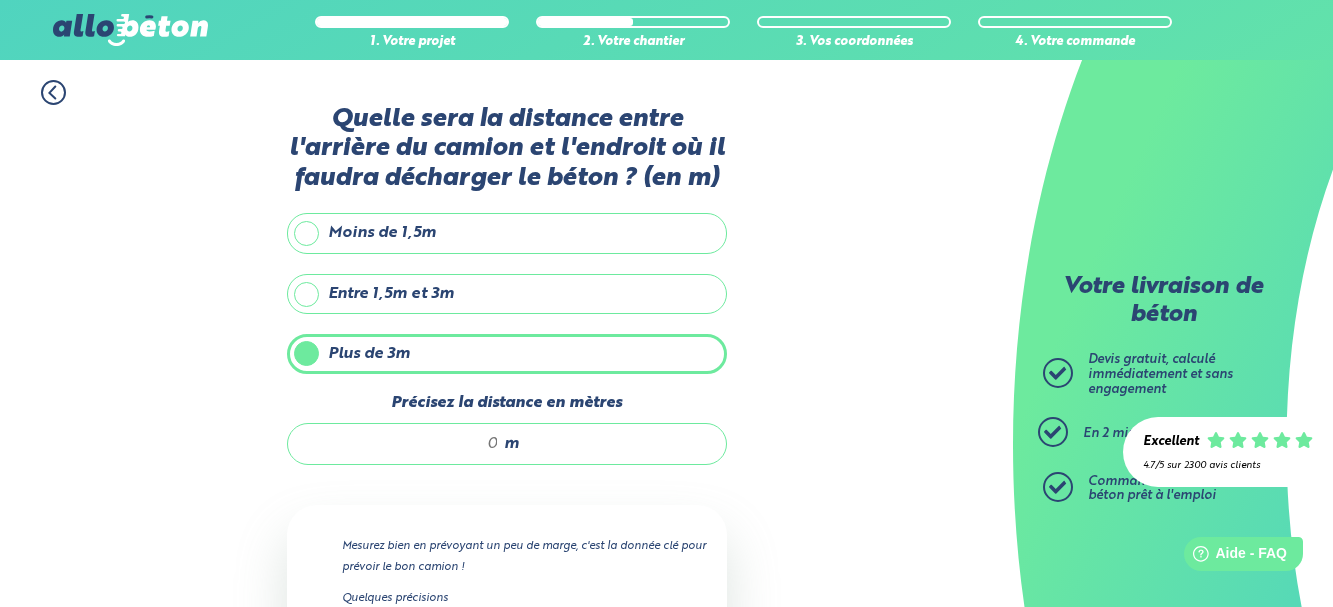click on "m" at bounding box center [507, 444] 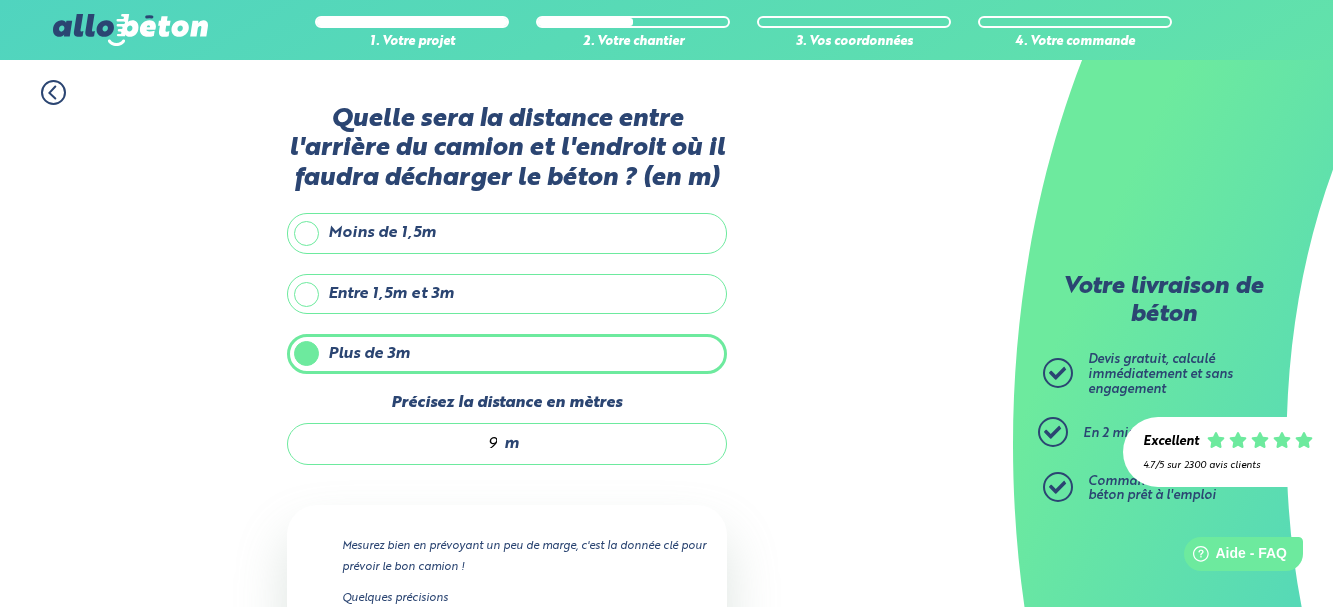 type on "9" 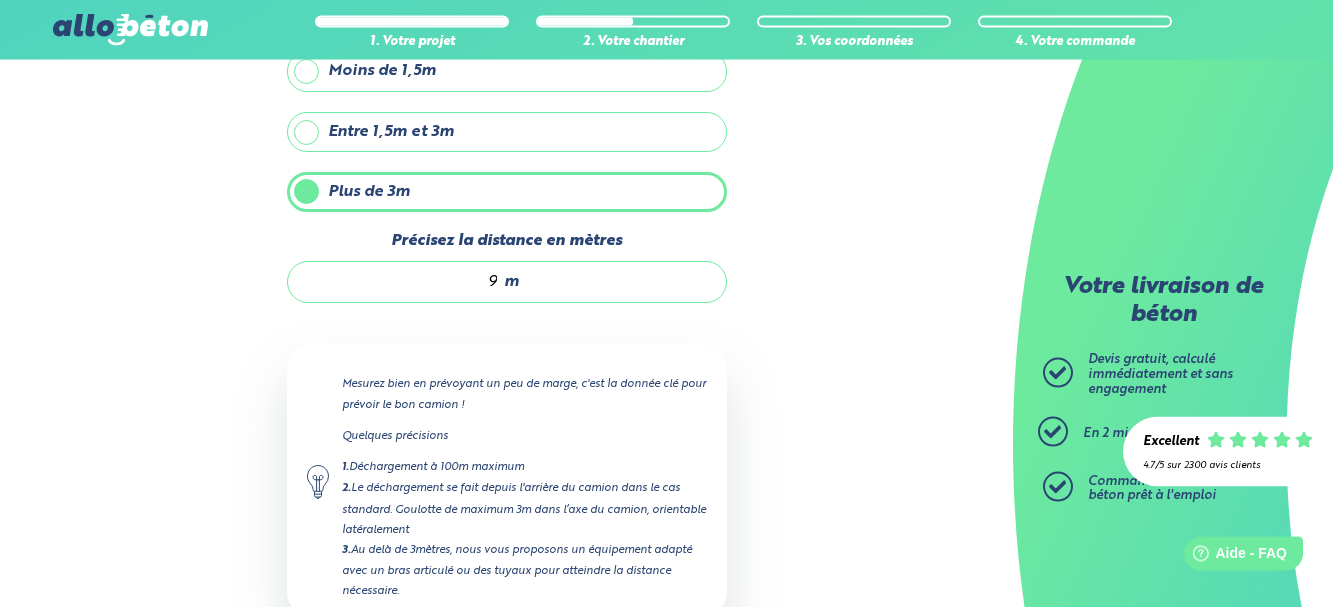 scroll, scrollTop: 301, scrollLeft: 0, axis: vertical 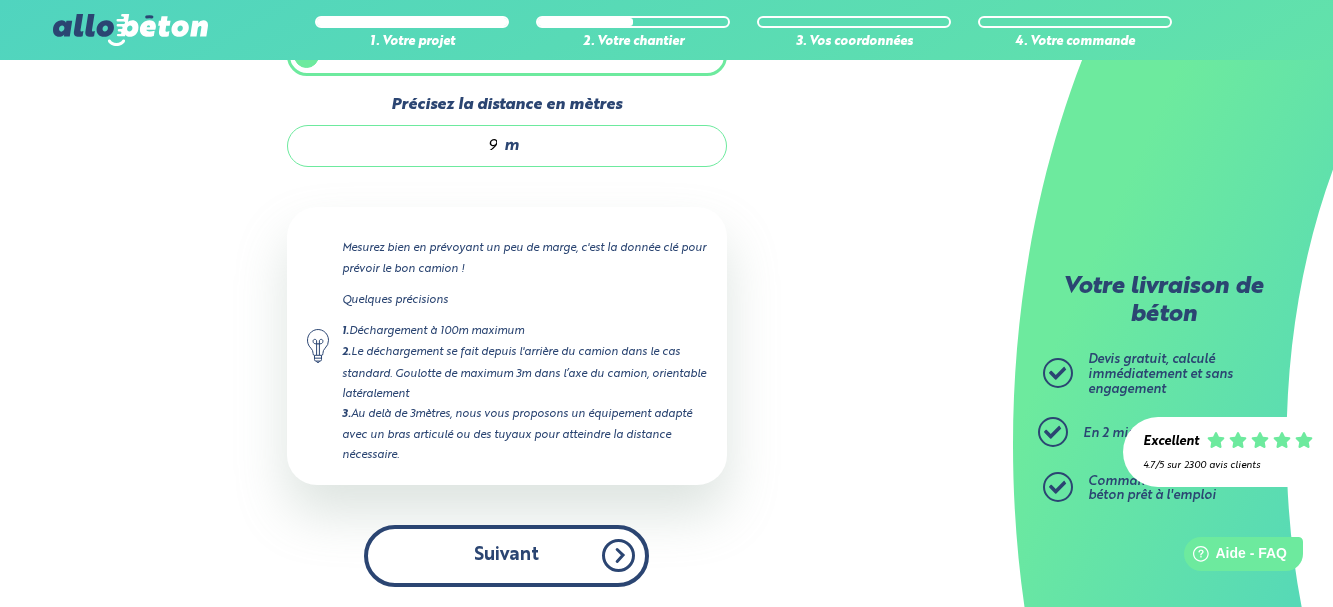 click on "Suivant" at bounding box center (506, 555) 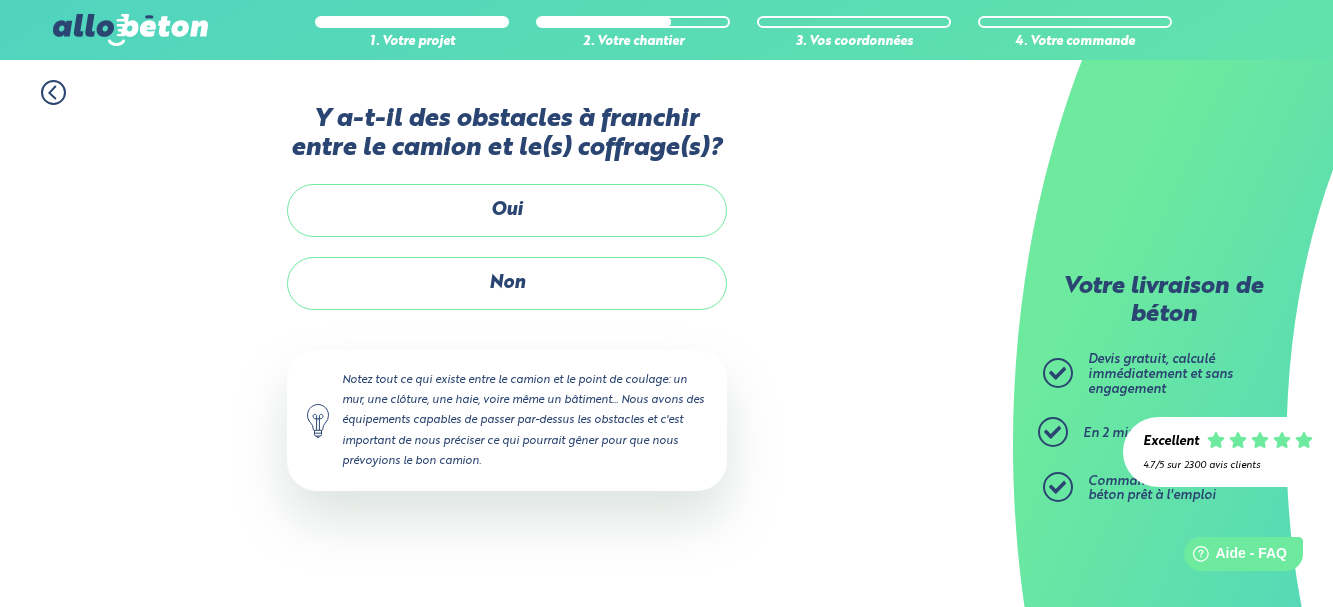 scroll, scrollTop: 0, scrollLeft: 0, axis: both 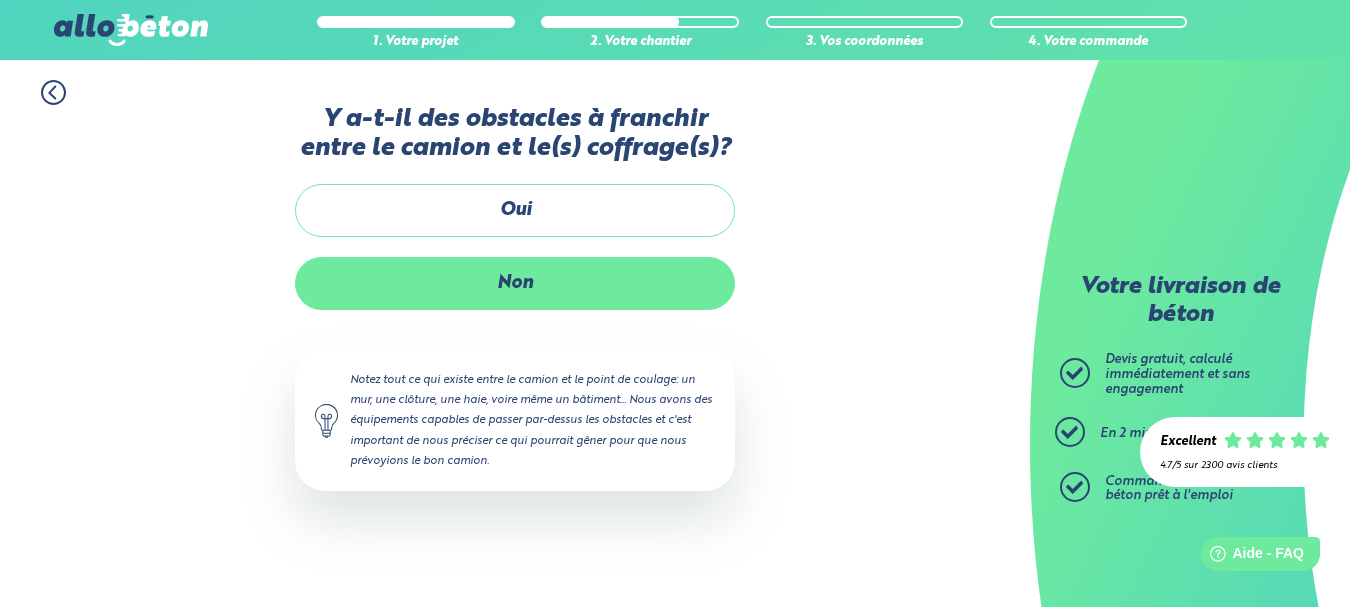 click on "Non" at bounding box center [515, 283] 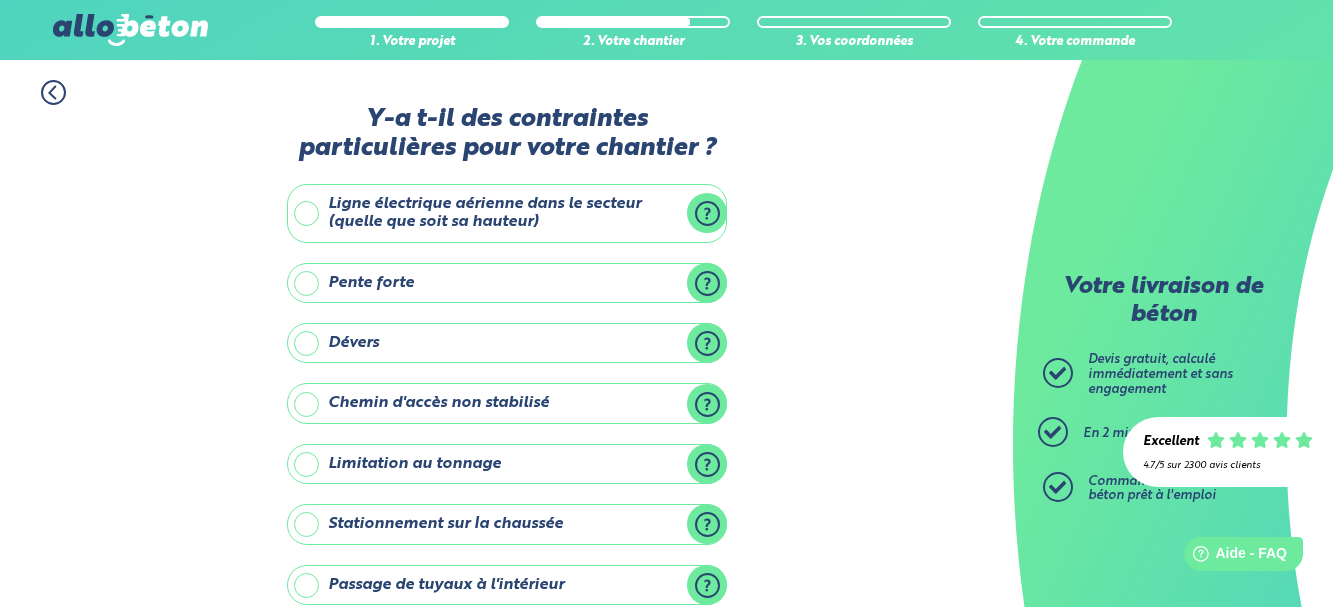 scroll, scrollTop: 320, scrollLeft: 0, axis: vertical 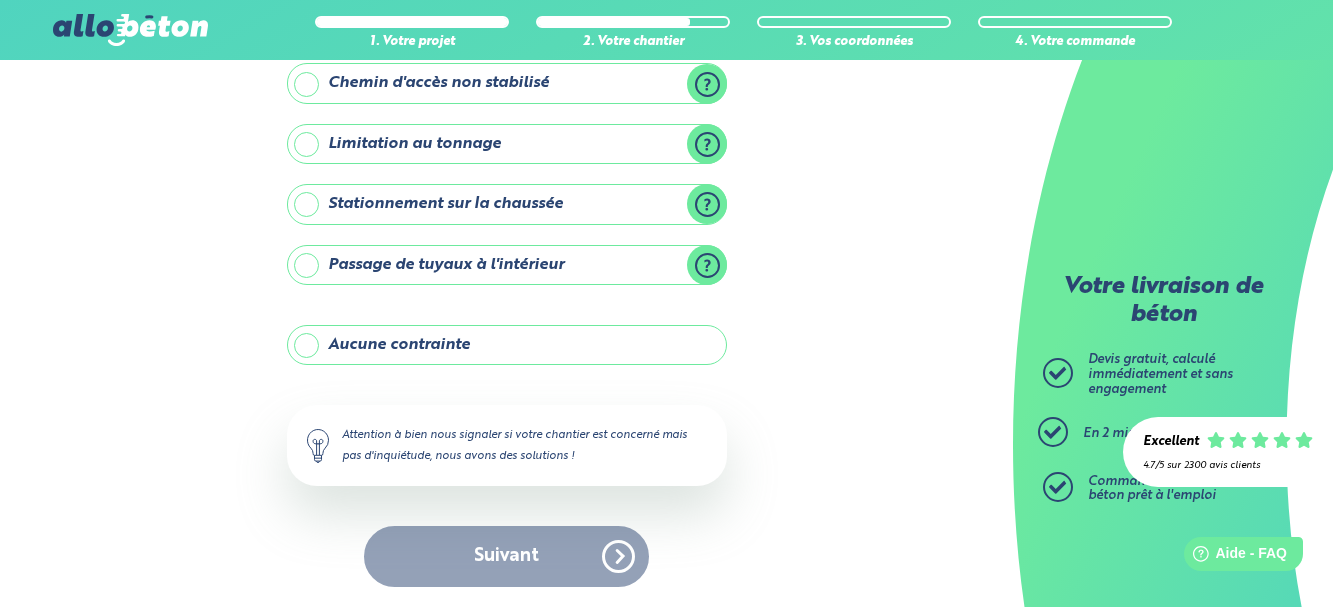 click on "Aucune contrainte" at bounding box center [507, 345] 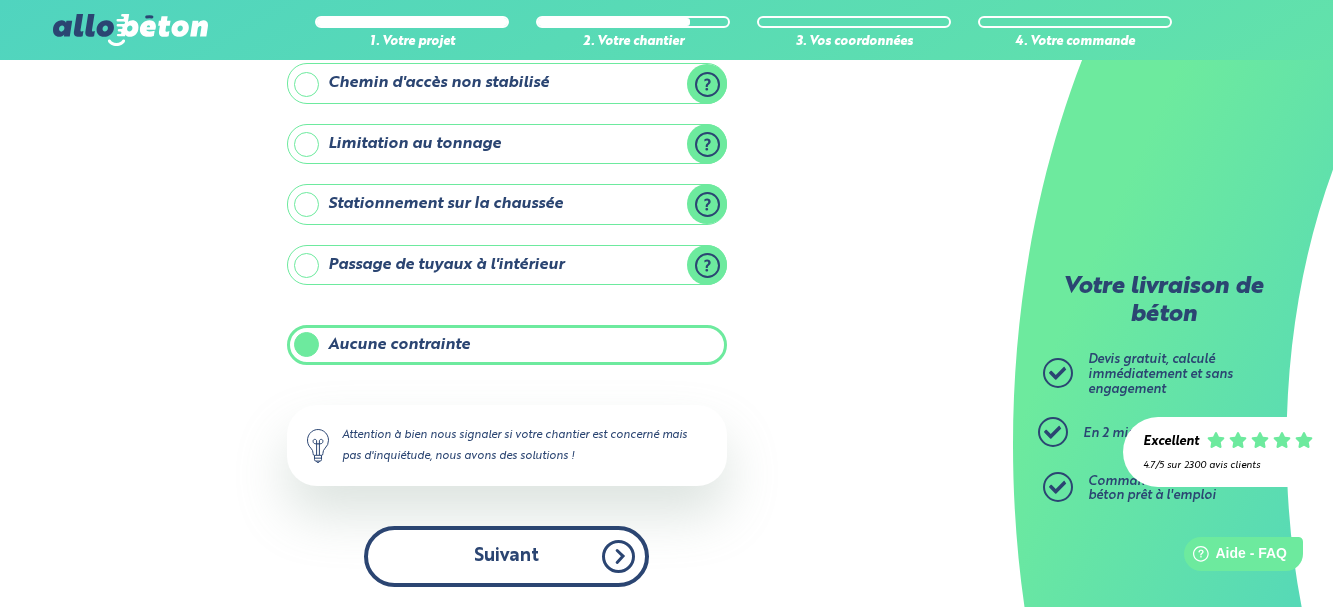 click on "Suivant" at bounding box center [506, 556] 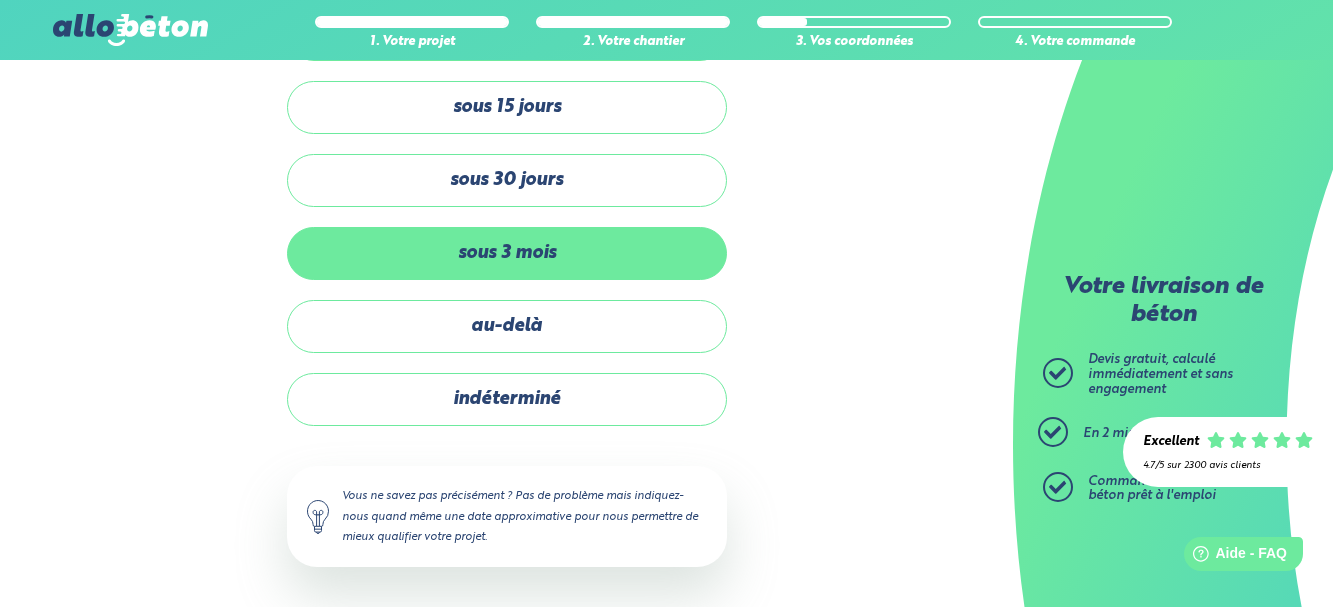 click on "sous 3 mois" at bounding box center [507, 253] 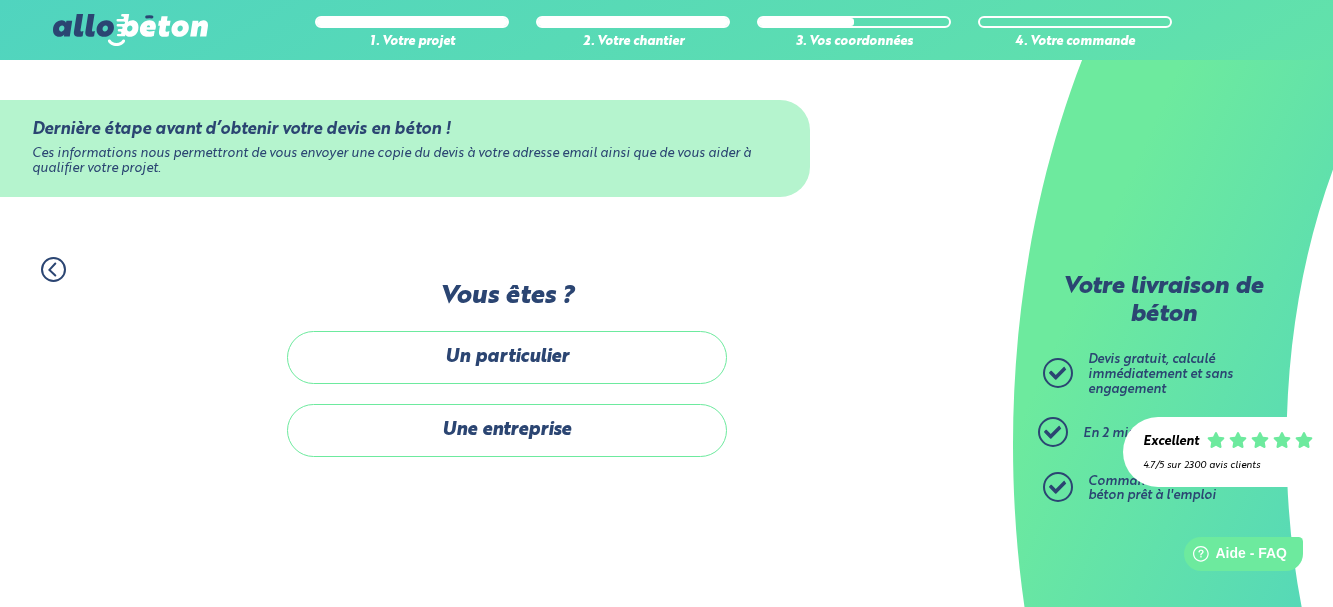 scroll, scrollTop: 0, scrollLeft: 0, axis: both 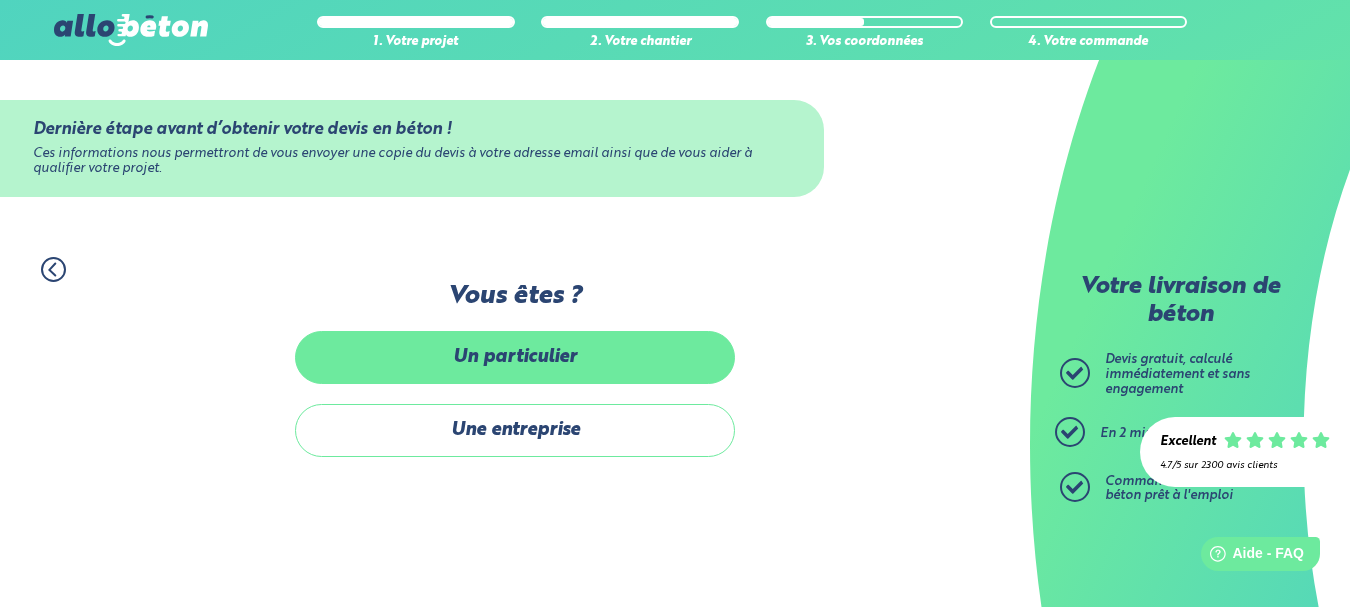 click on "Un particulier" at bounding box center (515, 357) 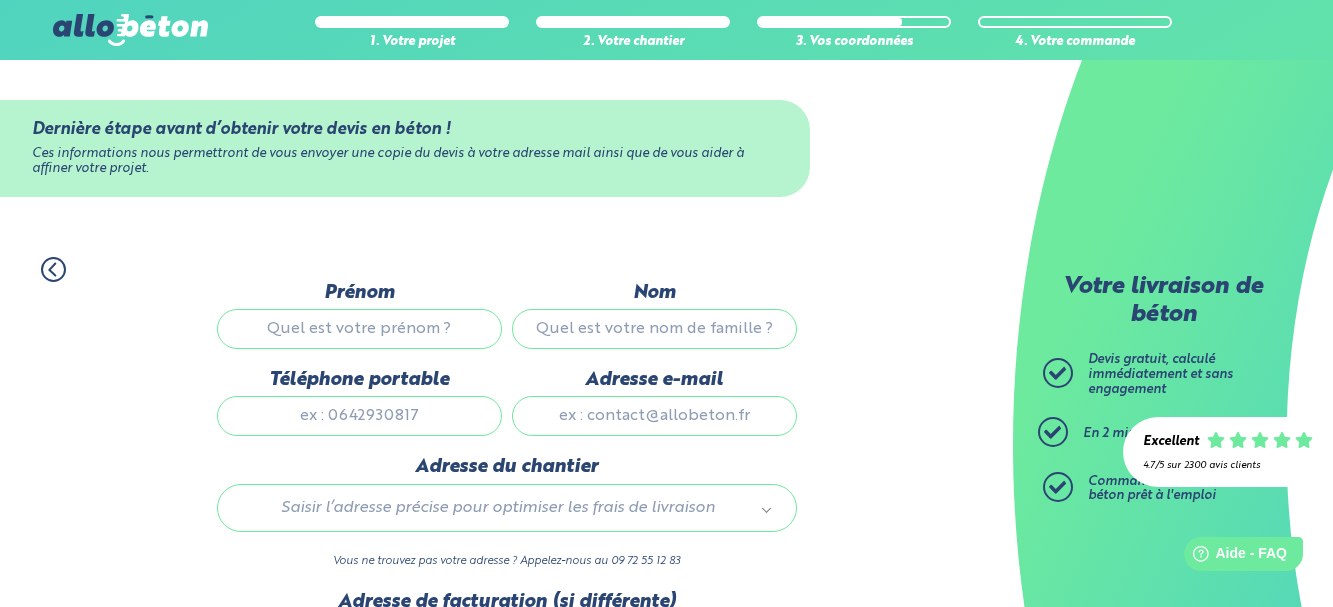 click on "Prénom" at bounding box center [359, 329] 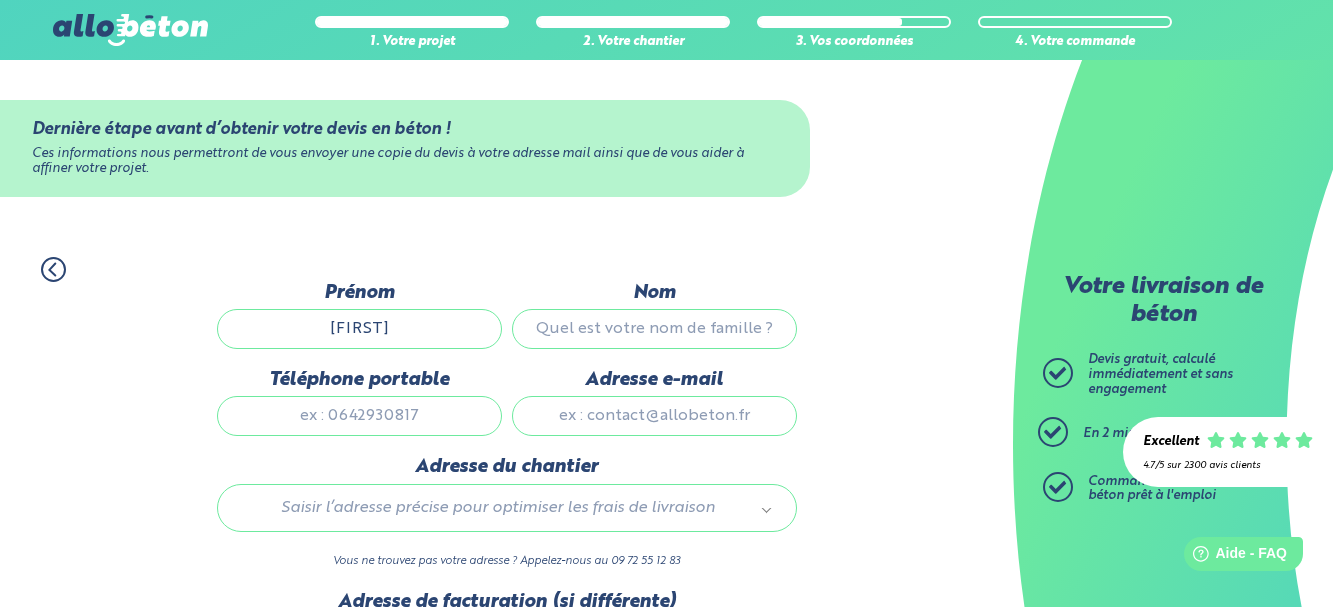 type on "[FIRST]" 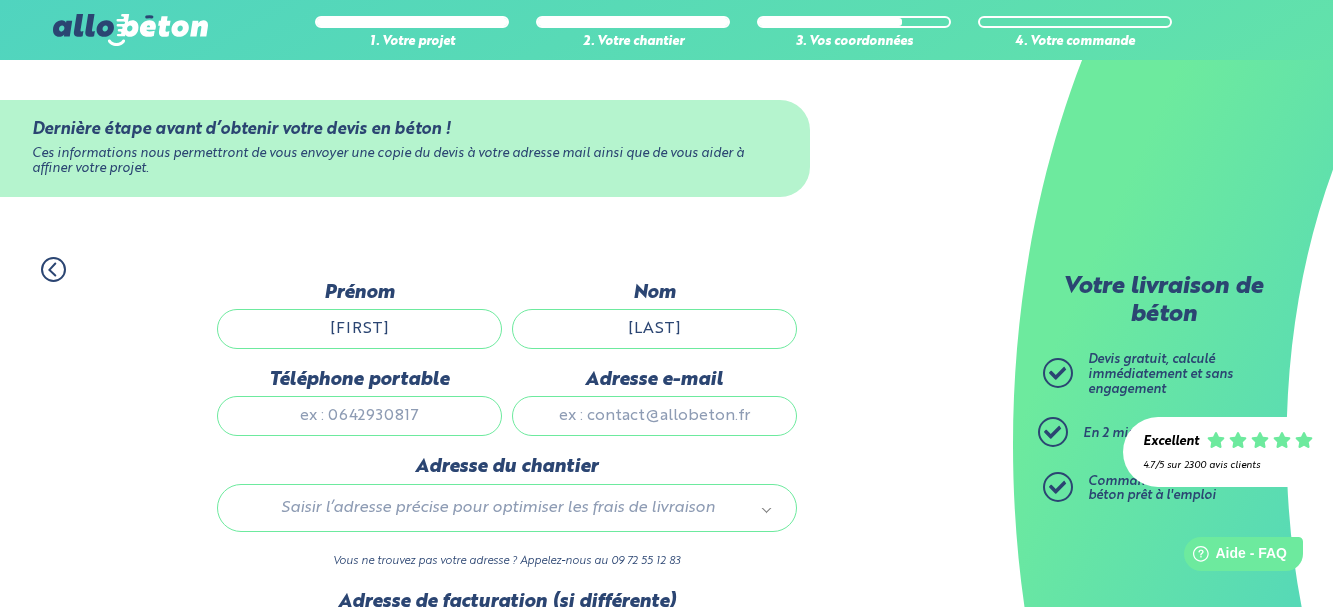 type on "[LAST]" 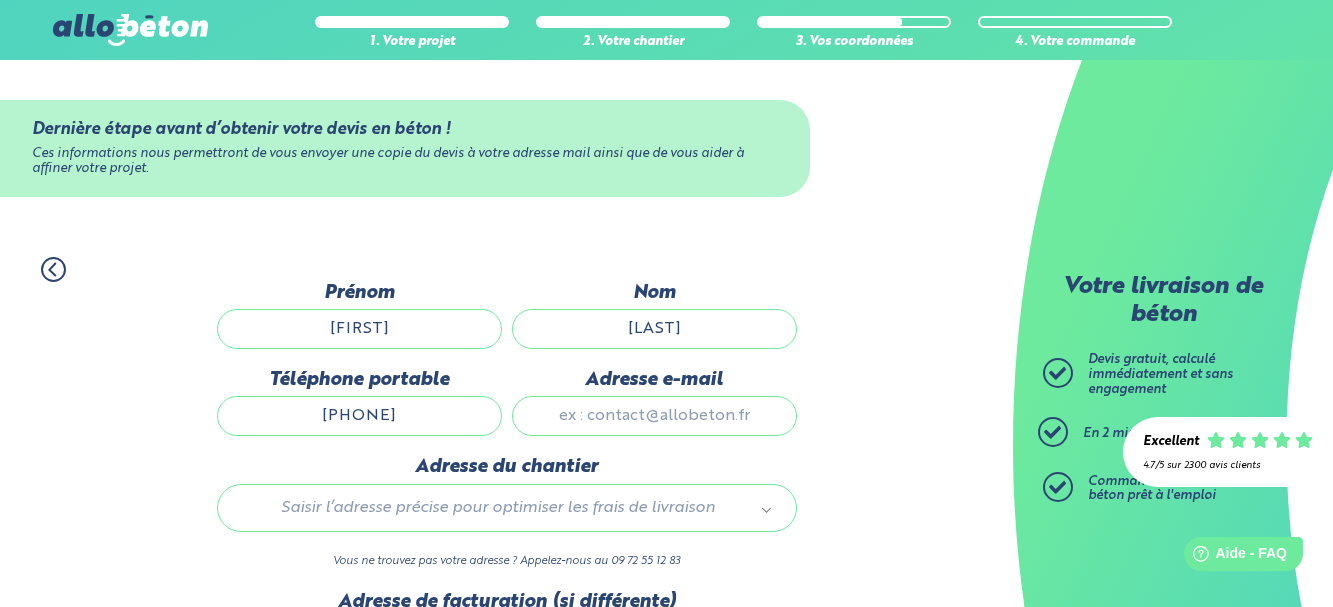 type on "[PHONE]" 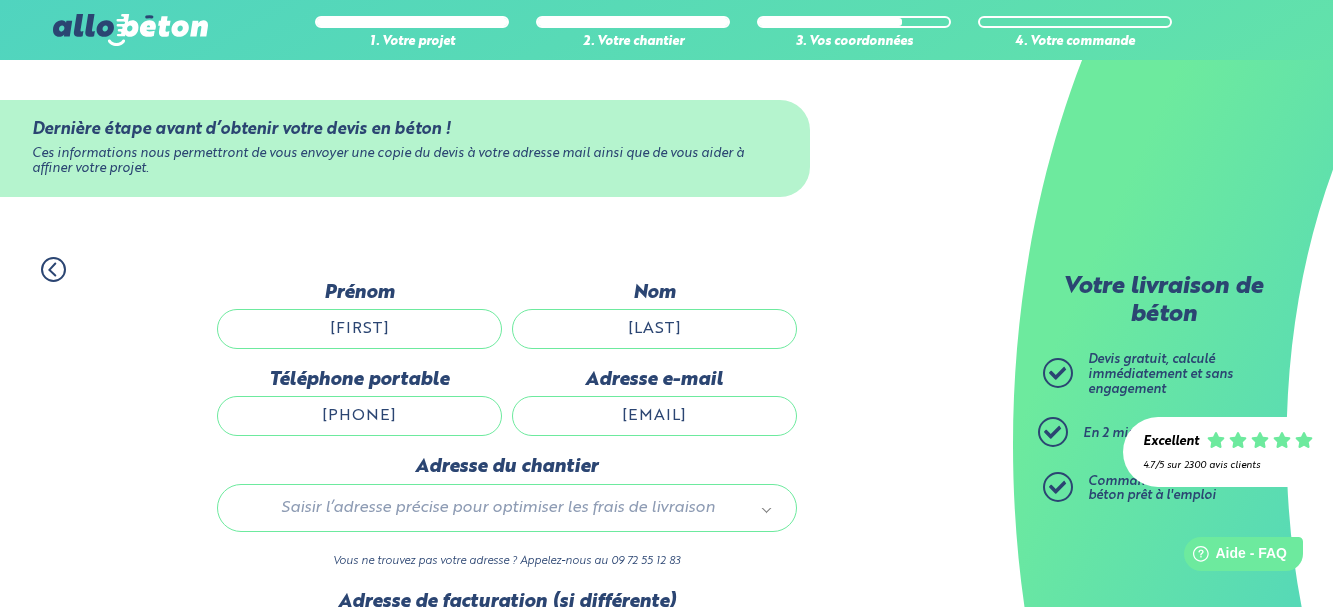 type on "[EMAIL]" 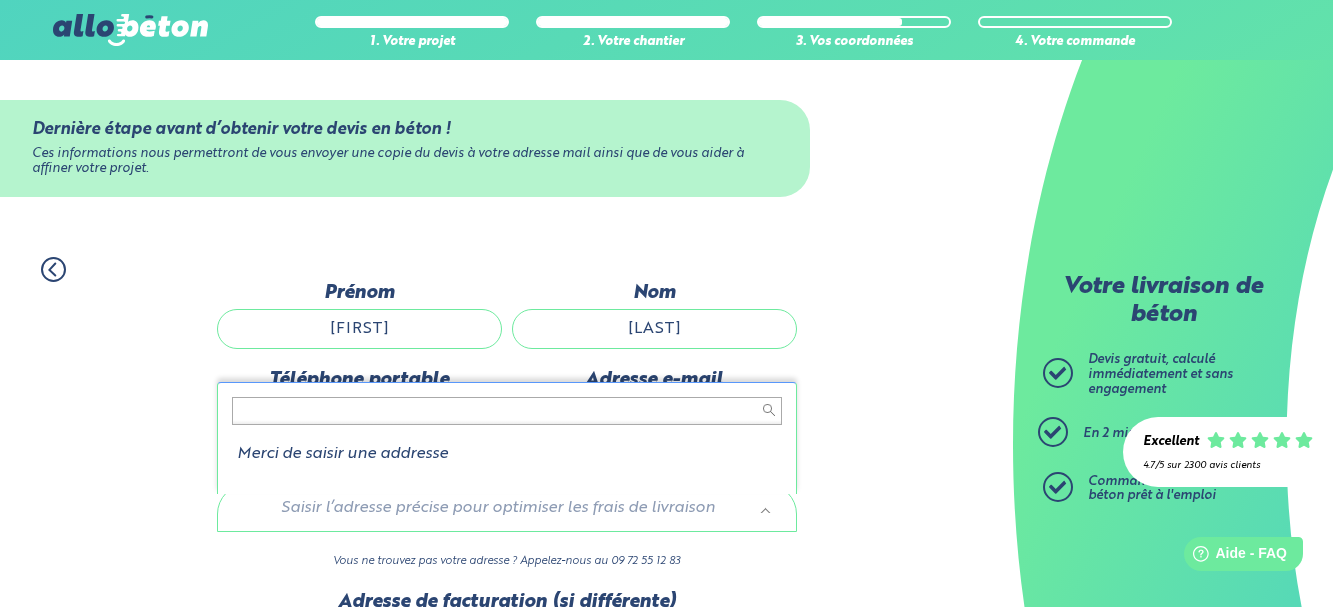 click at bounding box center [507, 411] 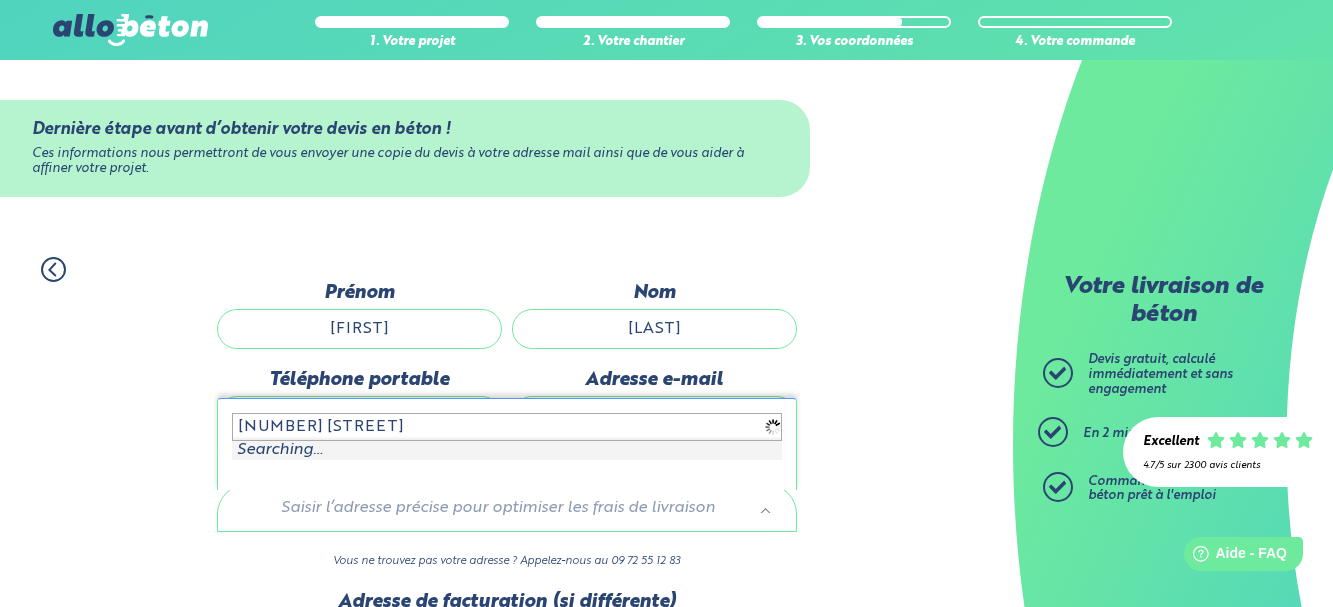 type on "[NUMBER] [STREET]" 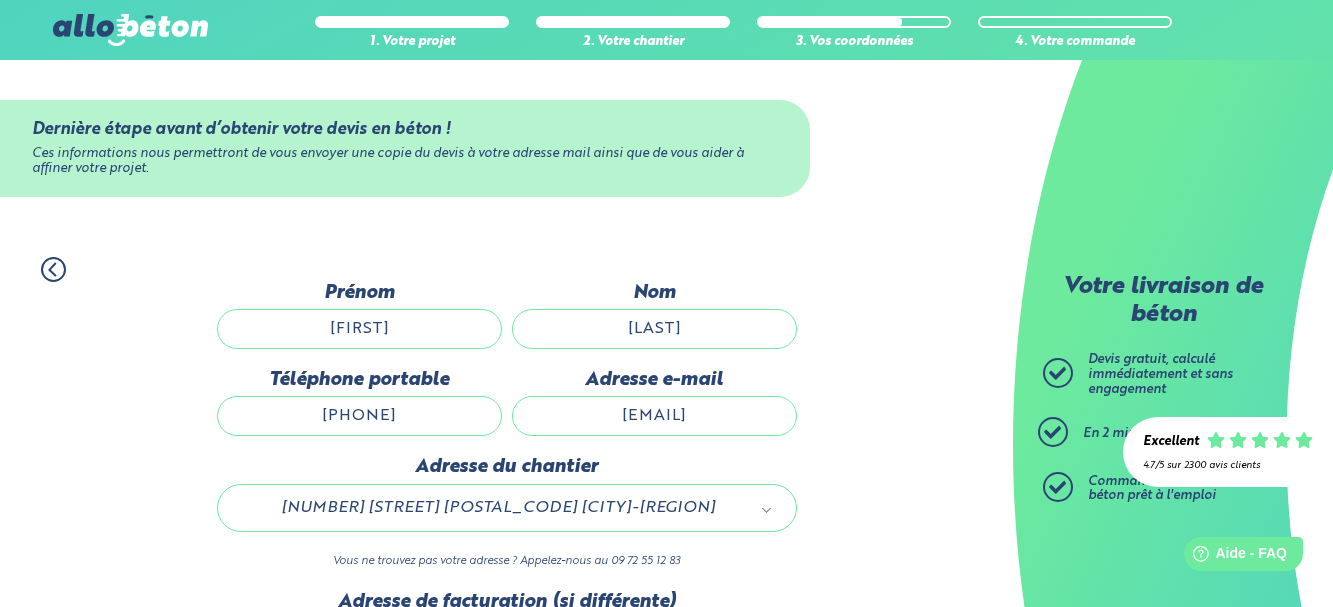 scroll, scrollTop: 227, scrollLeft: 0, axis: vertical 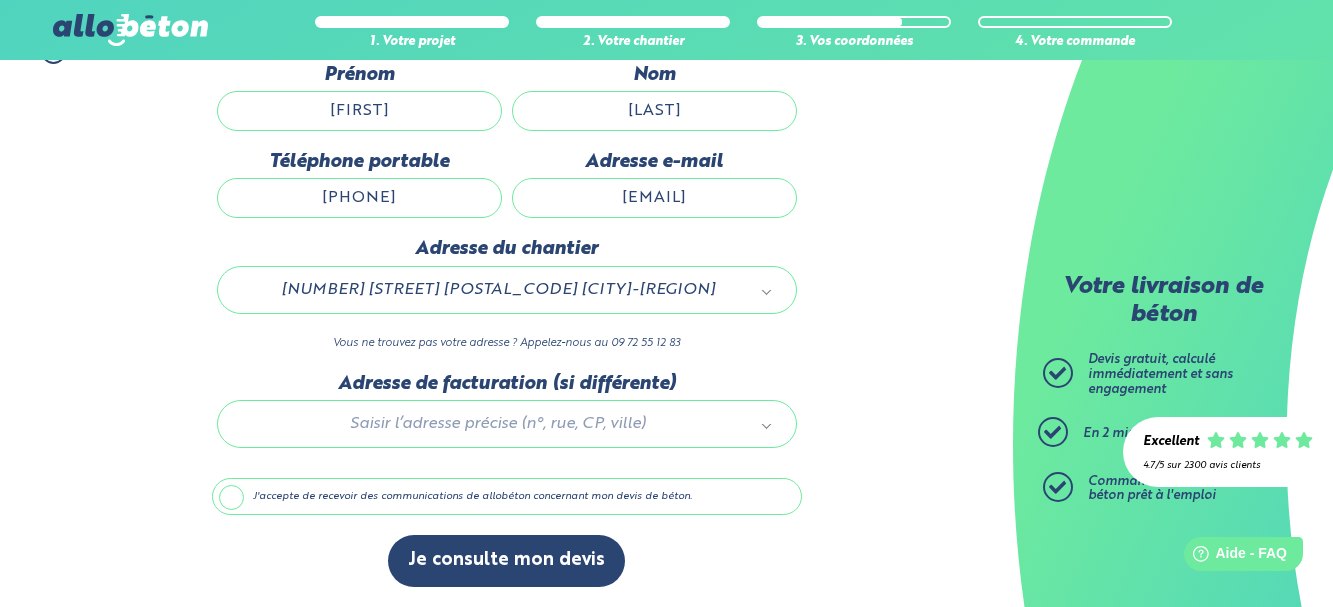 click on "J'accepte de recevoir des communications de allobéton concernant mon devis de béton." at bounding box center (507, 497) 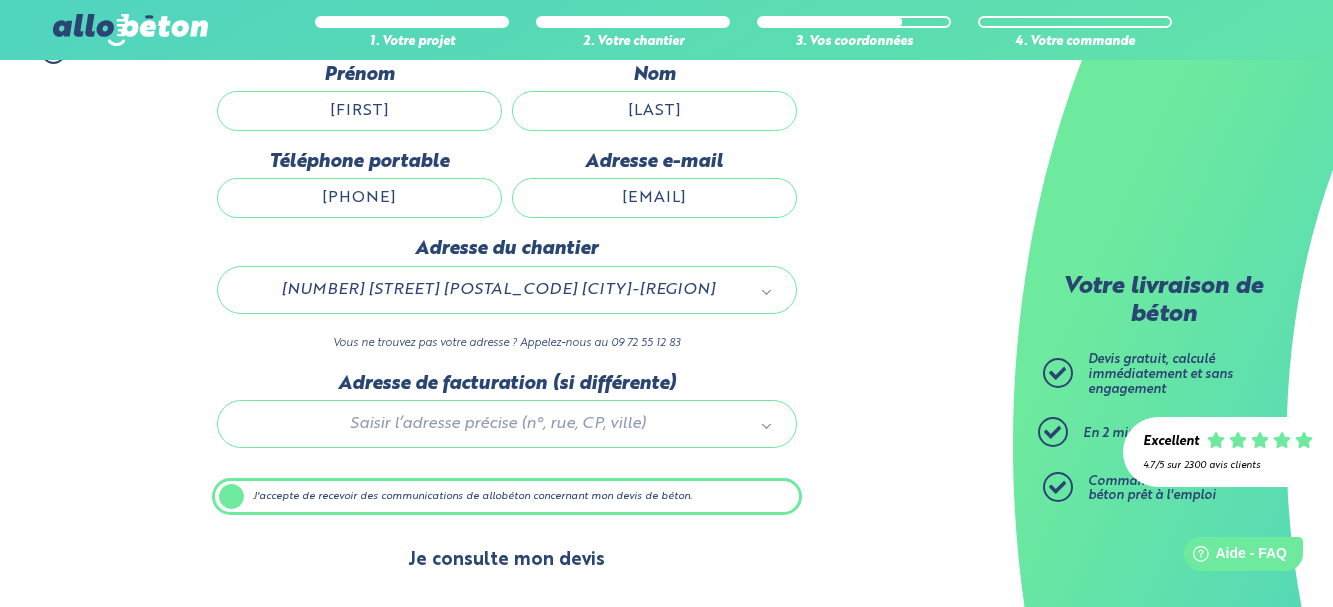 click on "Je consulte mon devis" at bounding box center [506, 560] 